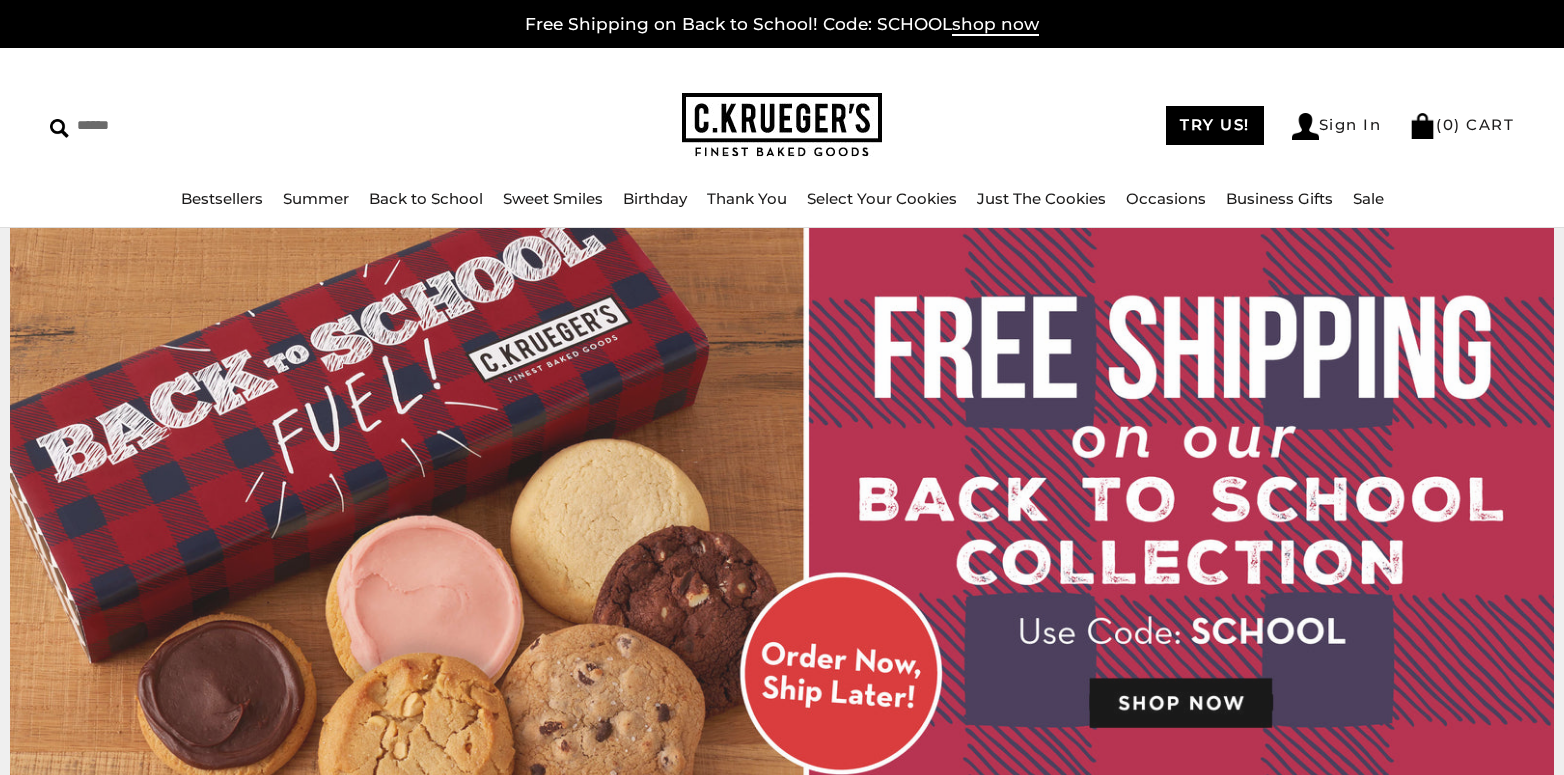 click on "TRY US!
Sign In
( 0 )  CART" at bounding box center [1340, 125] 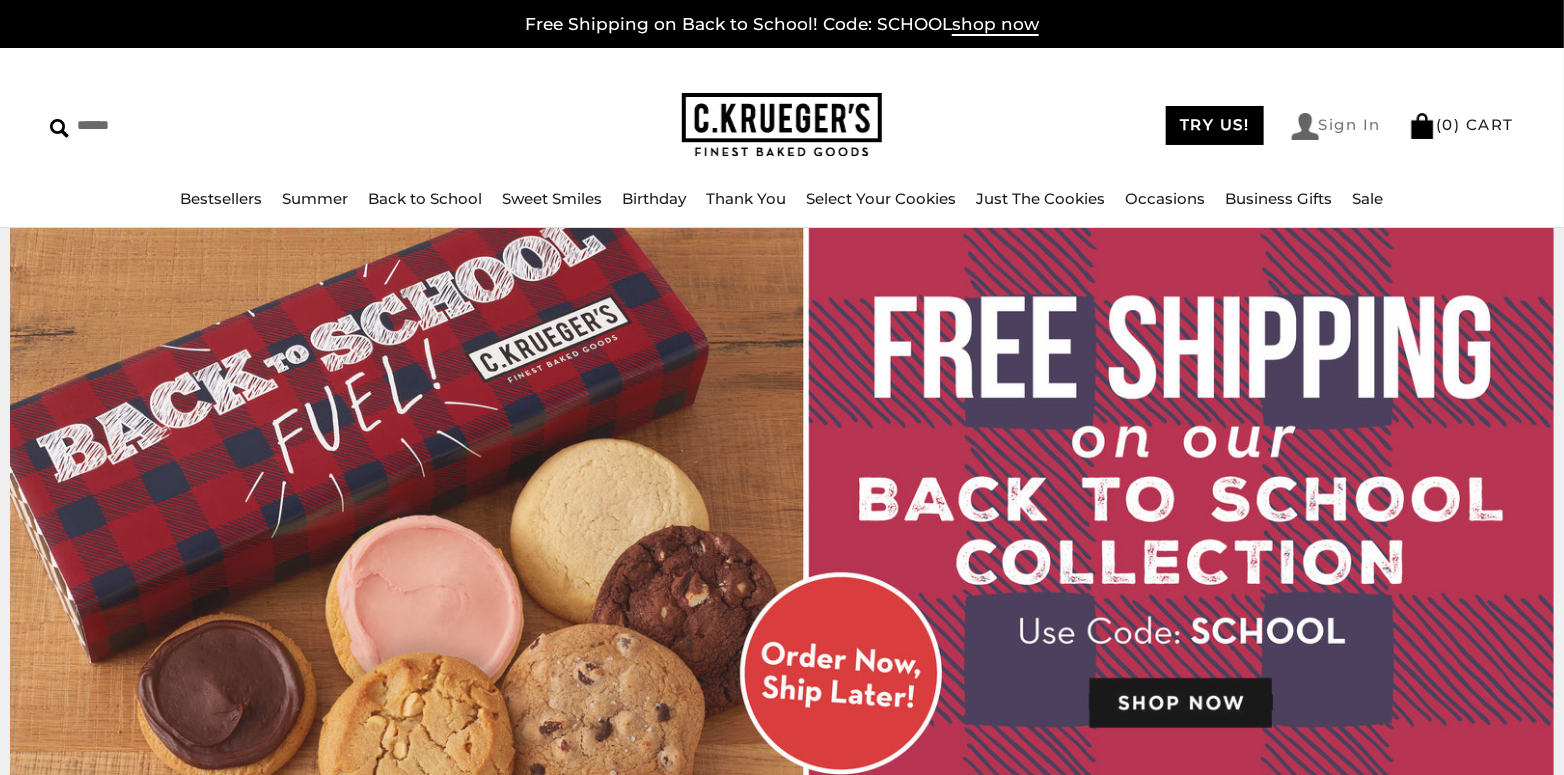 scroll, scrollTop: 0, scrollLeft: 0, axis: both 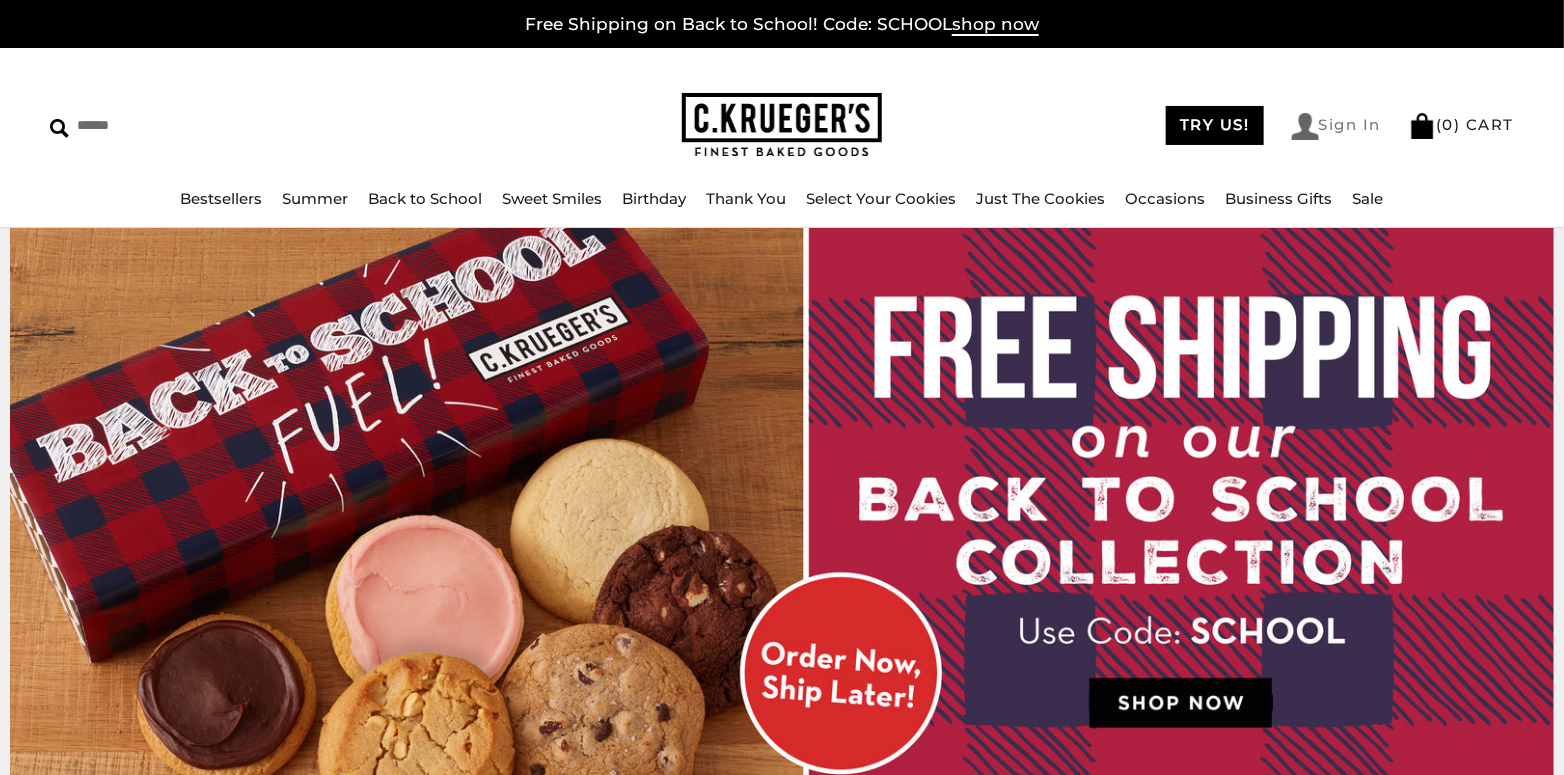 click on "Sign In" at bounding box center [1337, 126] 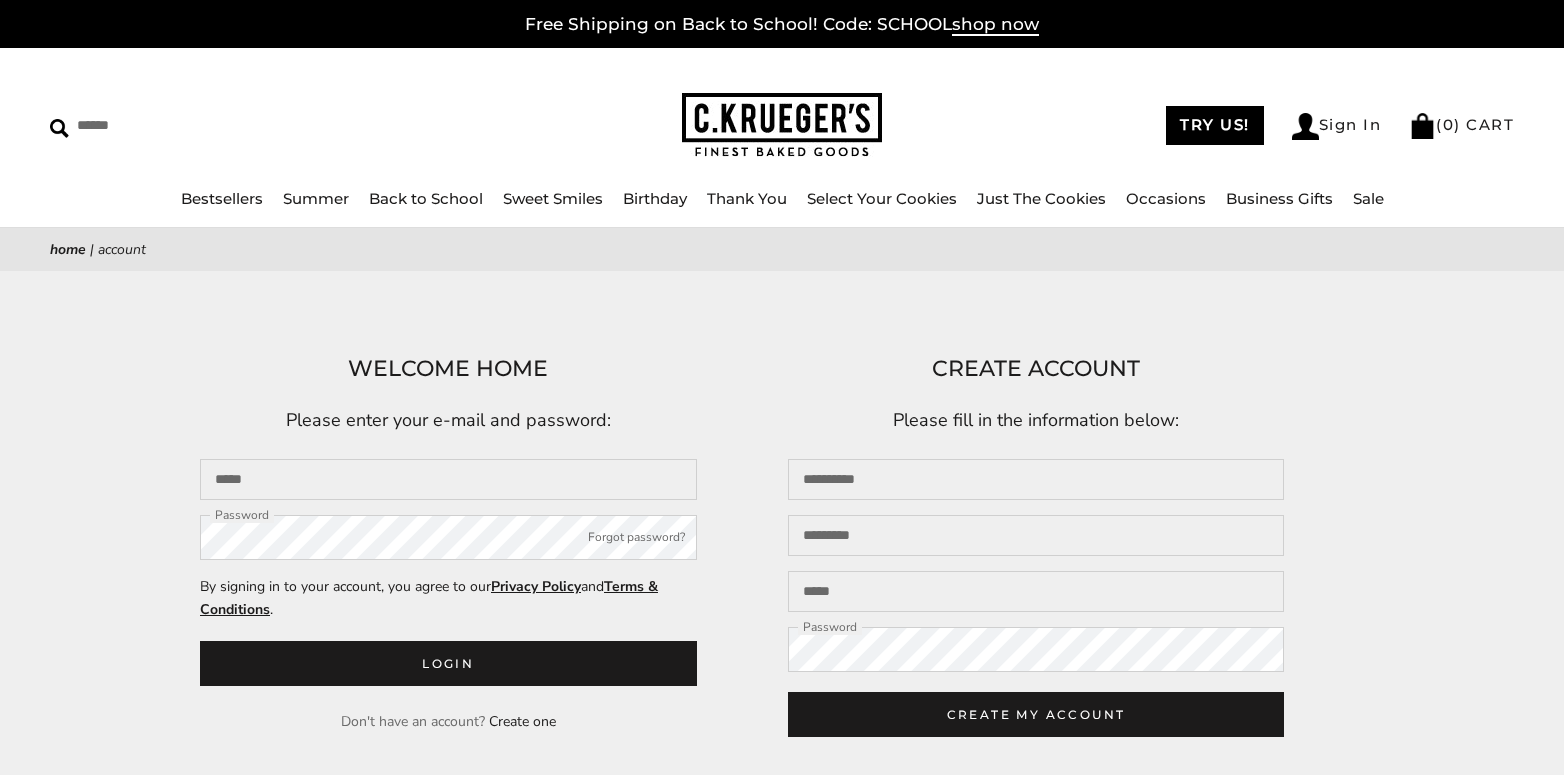 scroll, scrollTop: 0, scrollLeft: 0, axis: both 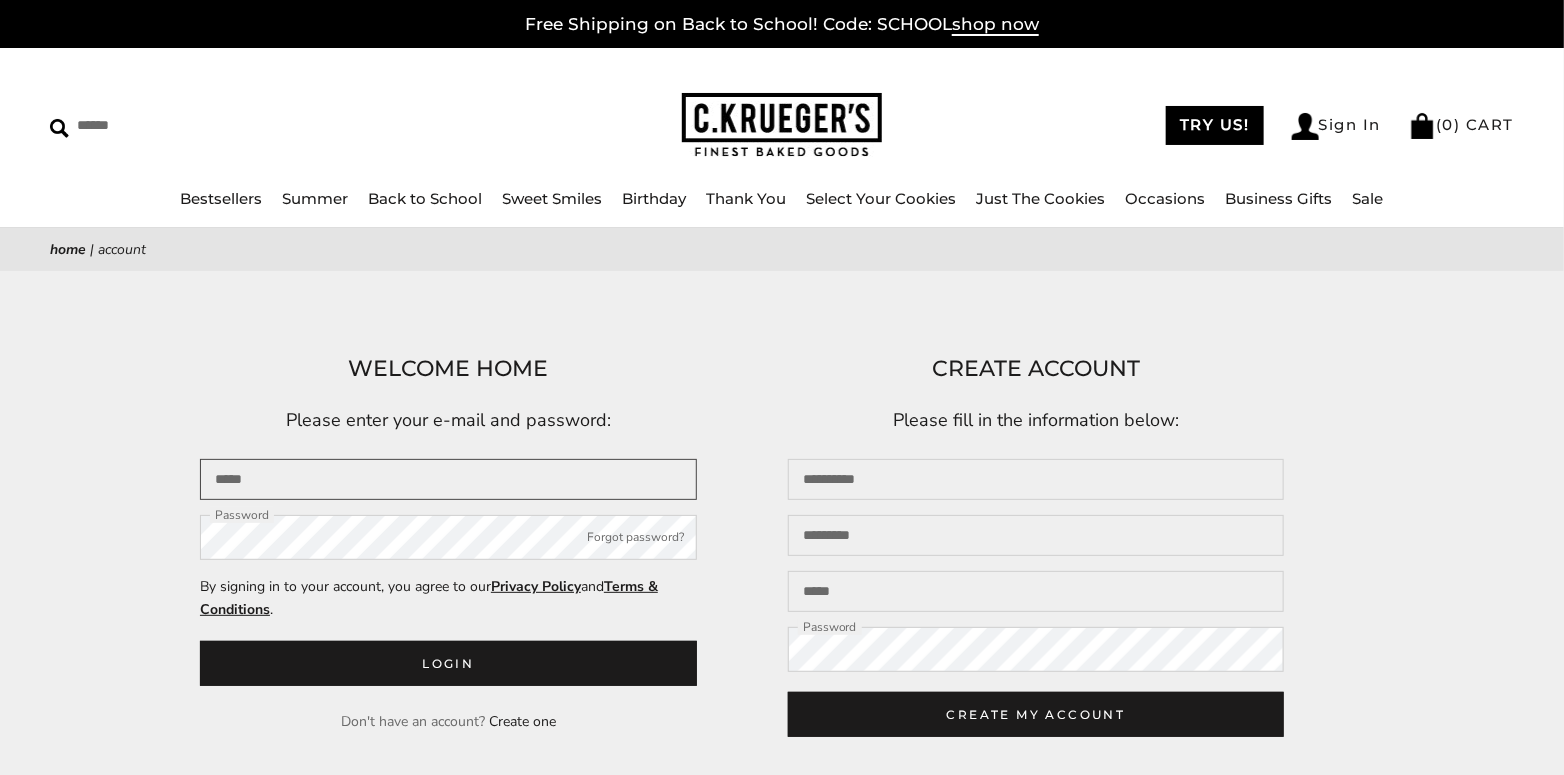 click at bounding box center (448, 479) 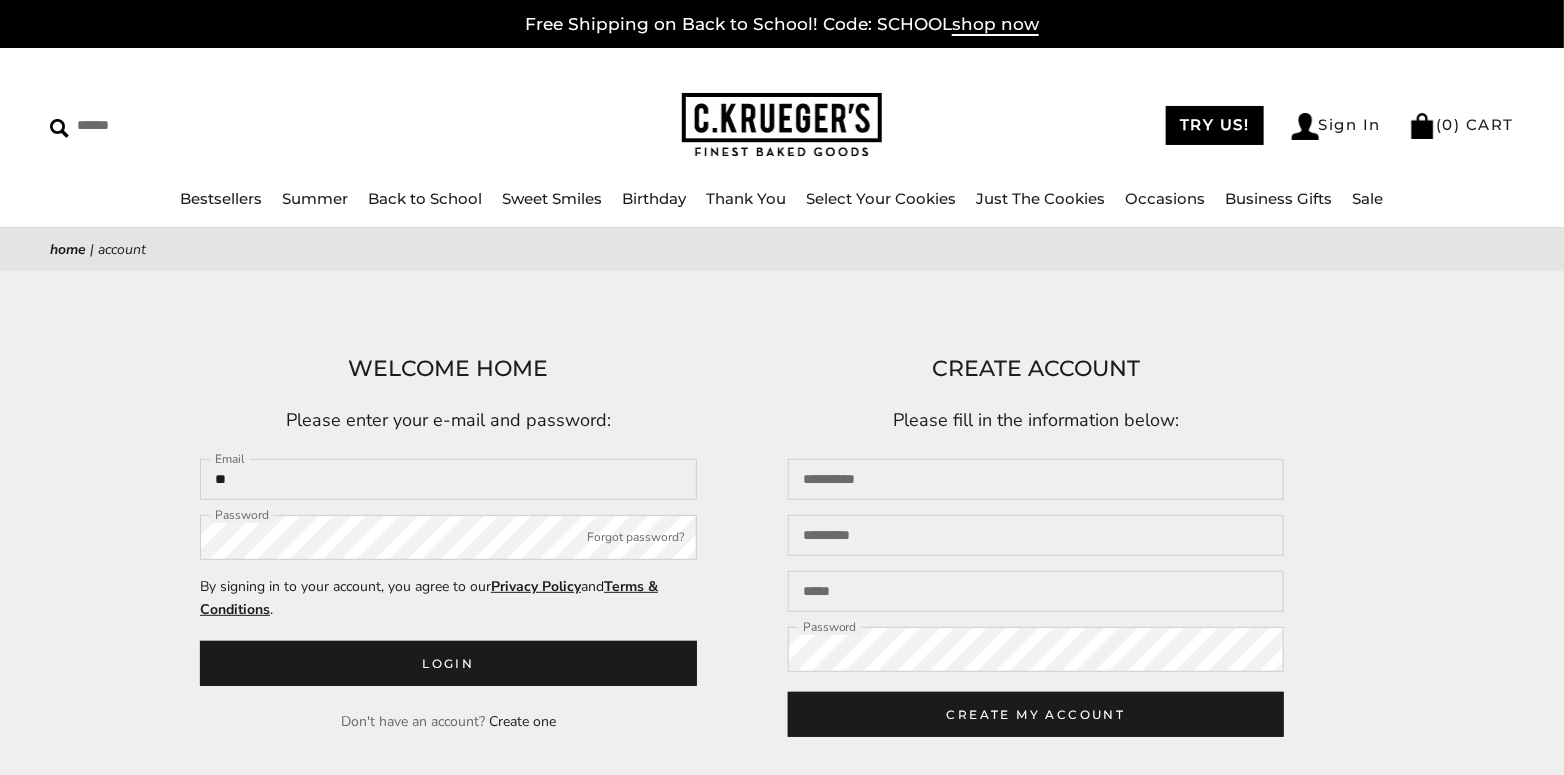 scroll, scrollTop: 0, scrollLeft: 0, axis: both 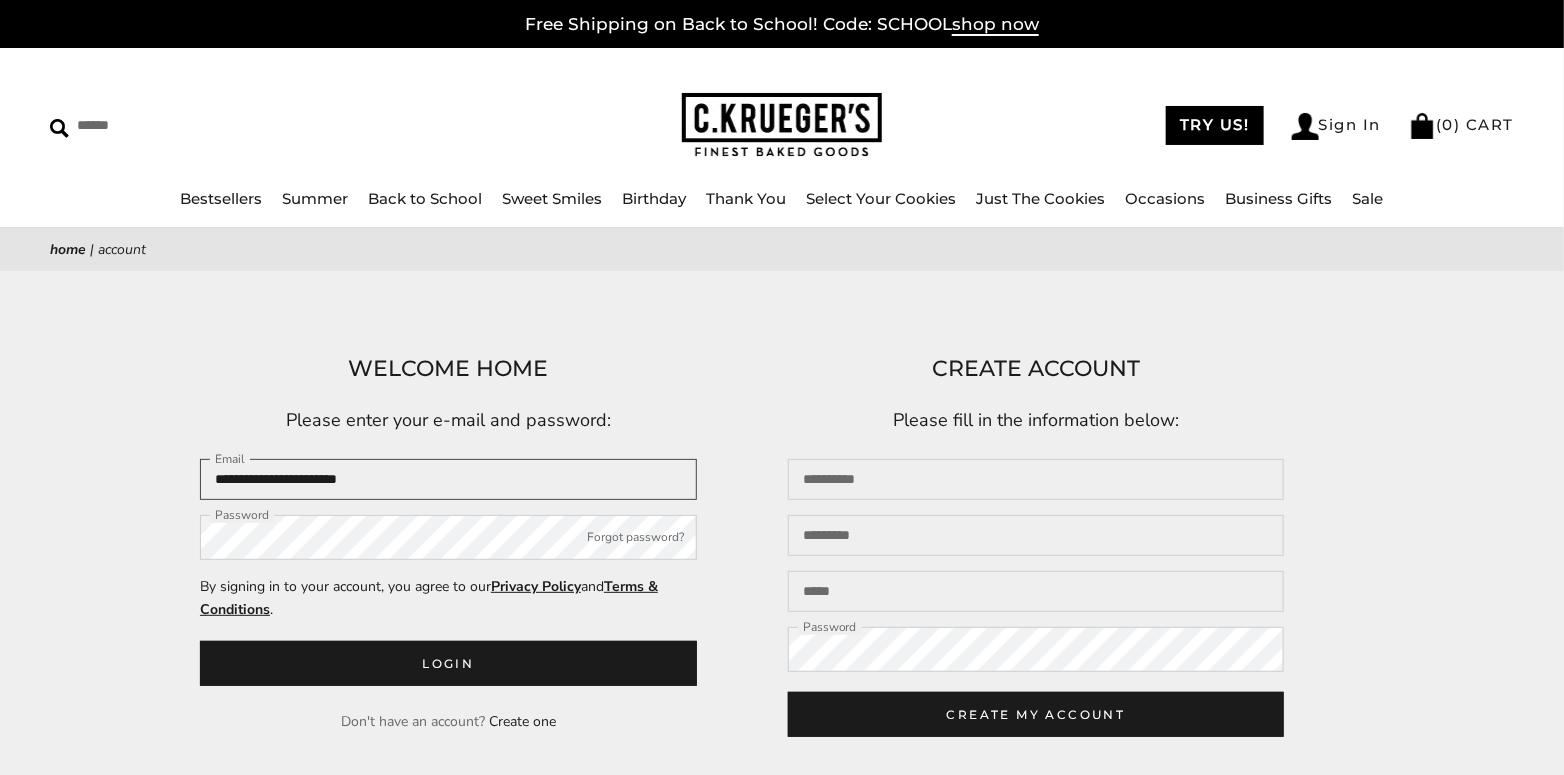 type on "**********" 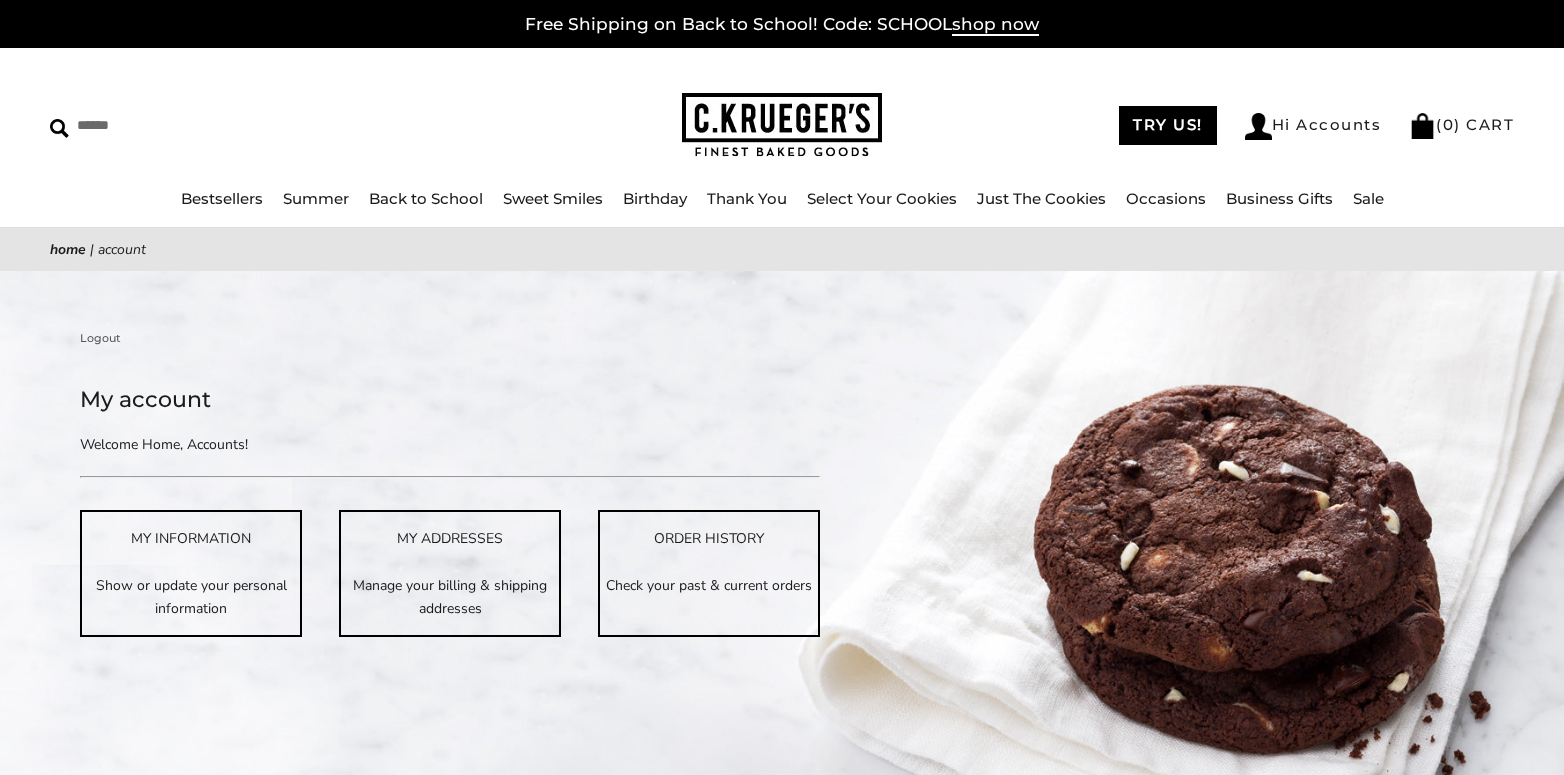 scroll, scrollTop: 0, scrollLeft: 0, axis: both 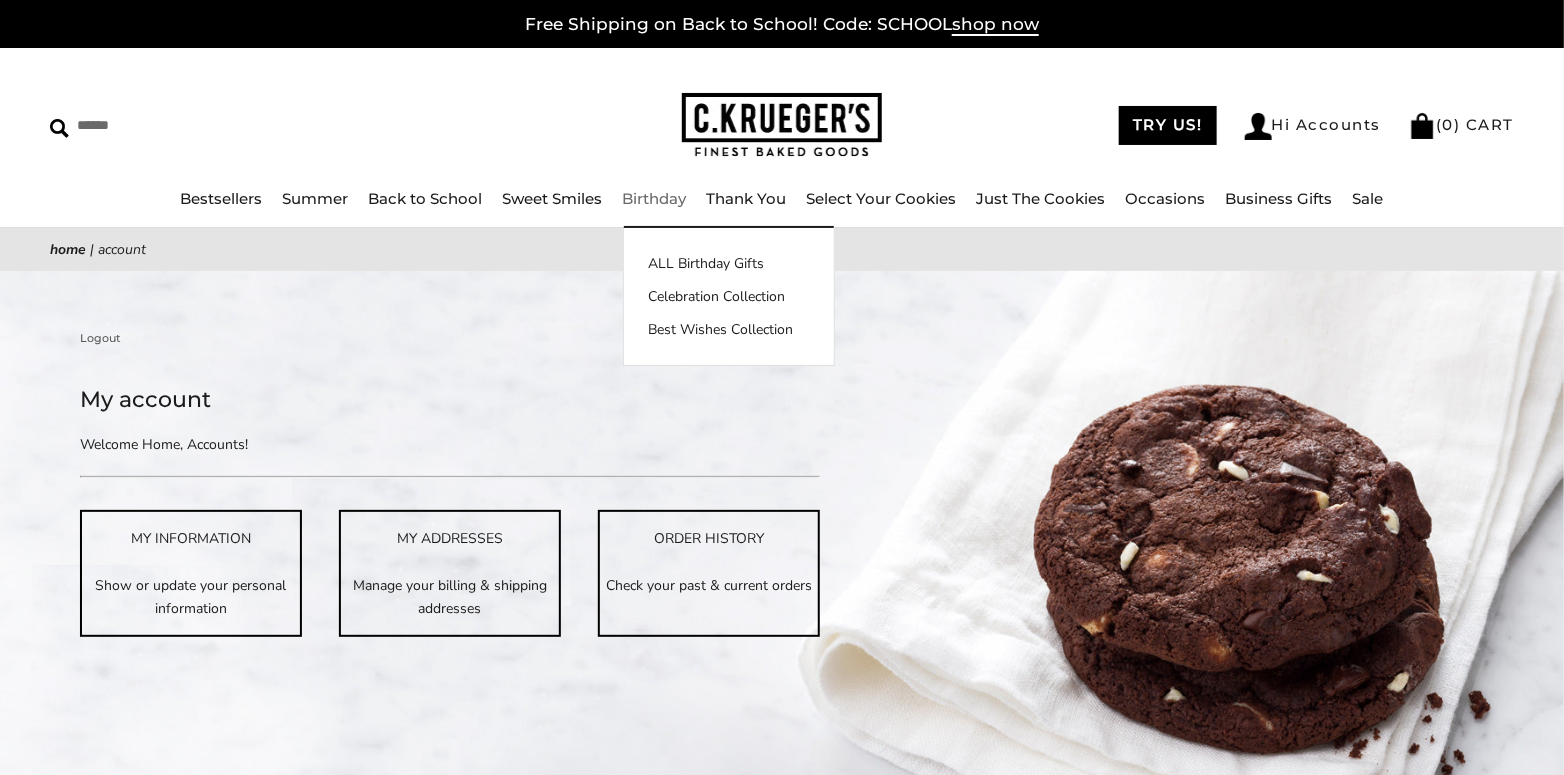 click on "Birthday" at bounding box center (655, 198) 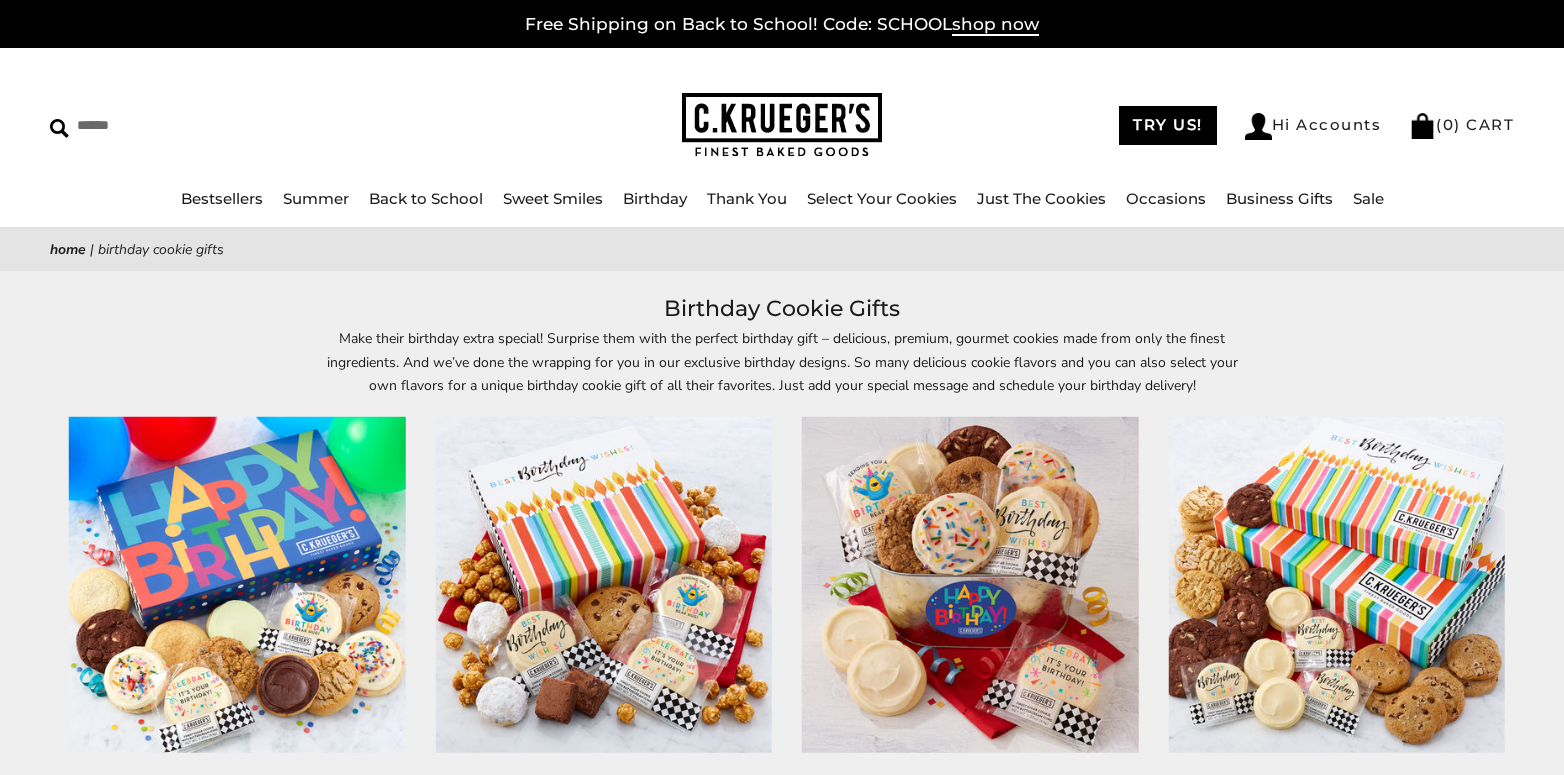 scroll, scrollTop: 0, scrollLeft: 0, axis: both 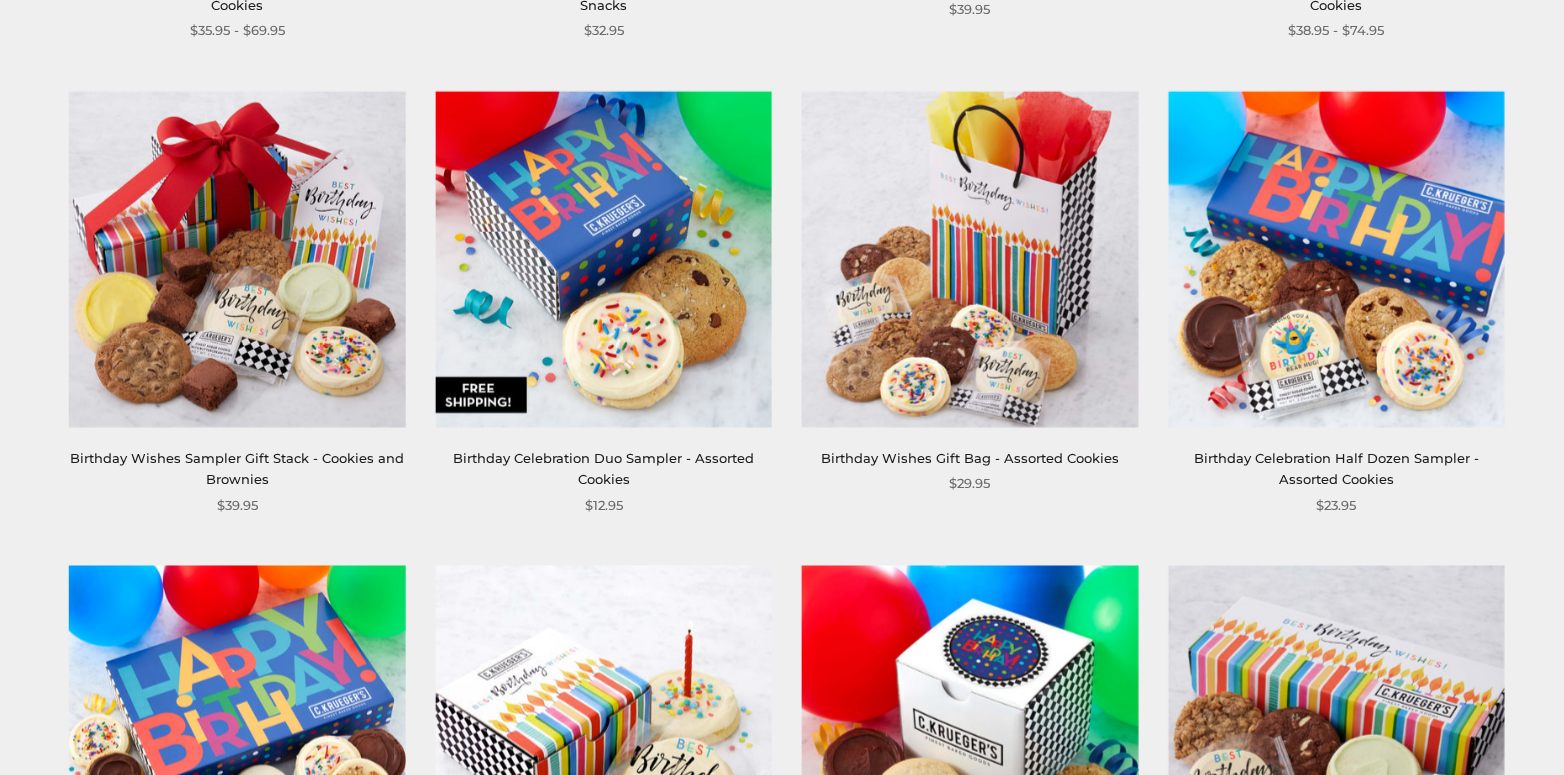 click at bounding box center [604, 259] 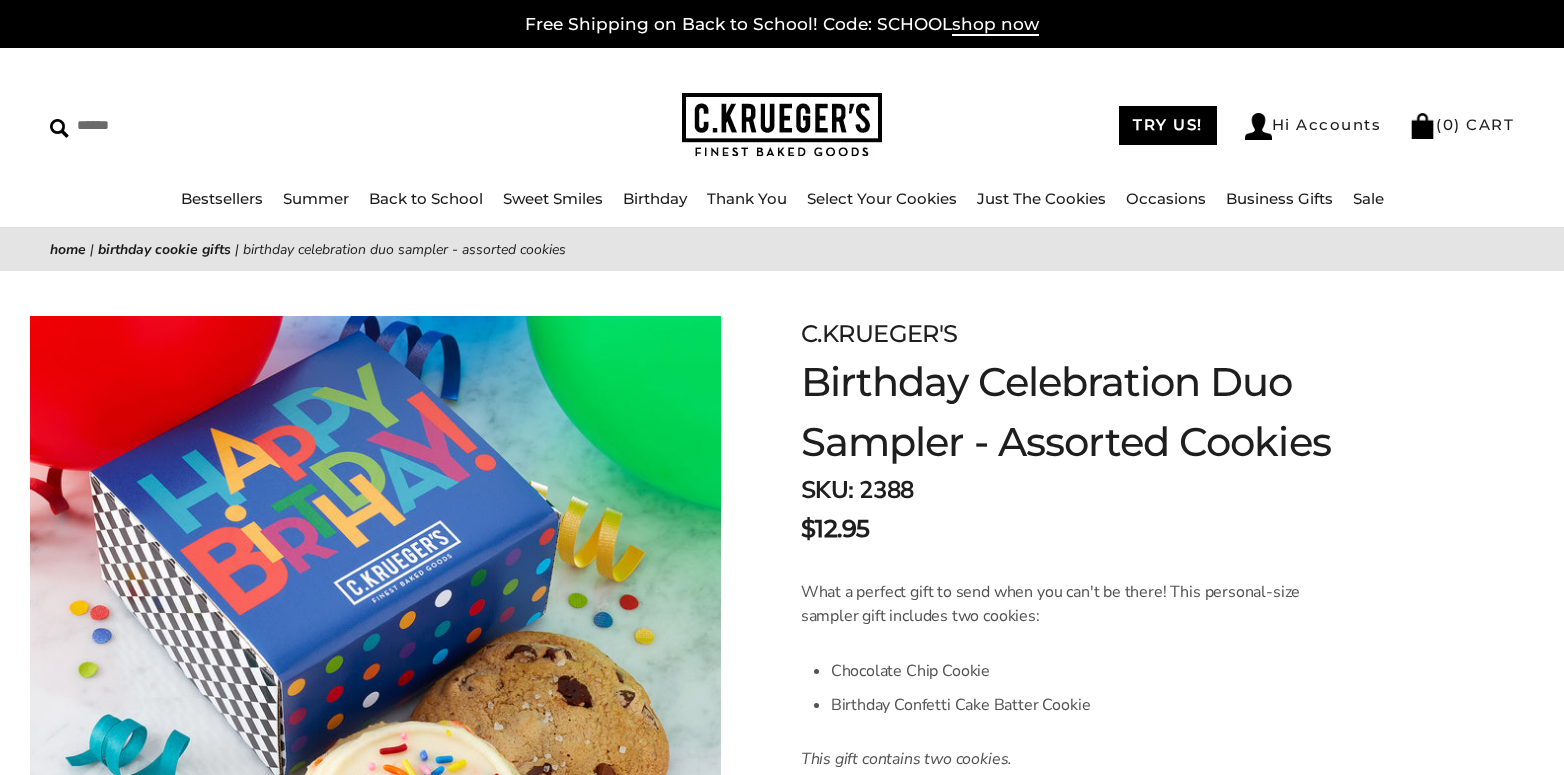 scroll, scrollTop: 0, scrollLeft: 0, axis: both 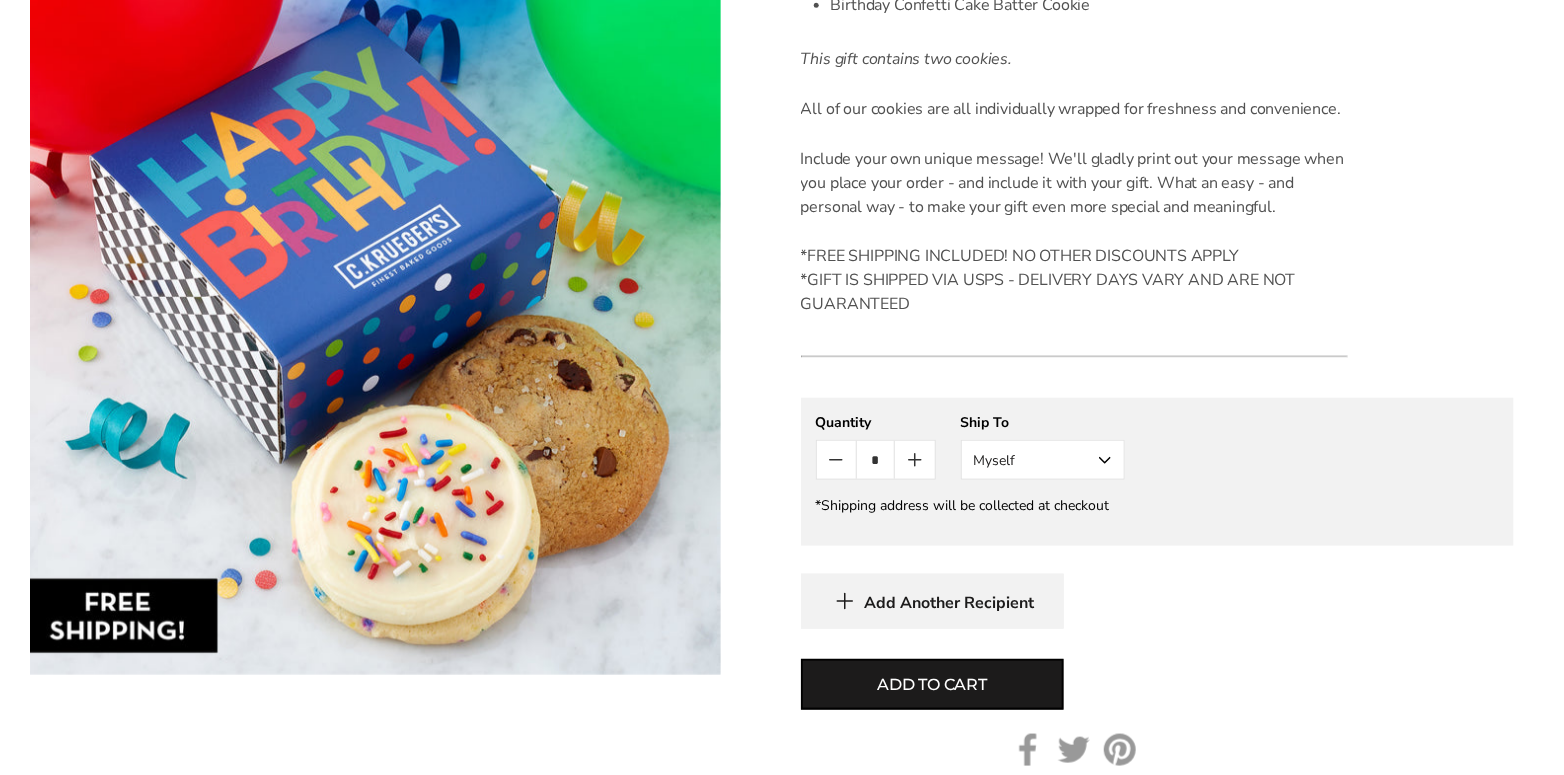 click on "Myself" at bounding box center [1043, 460] 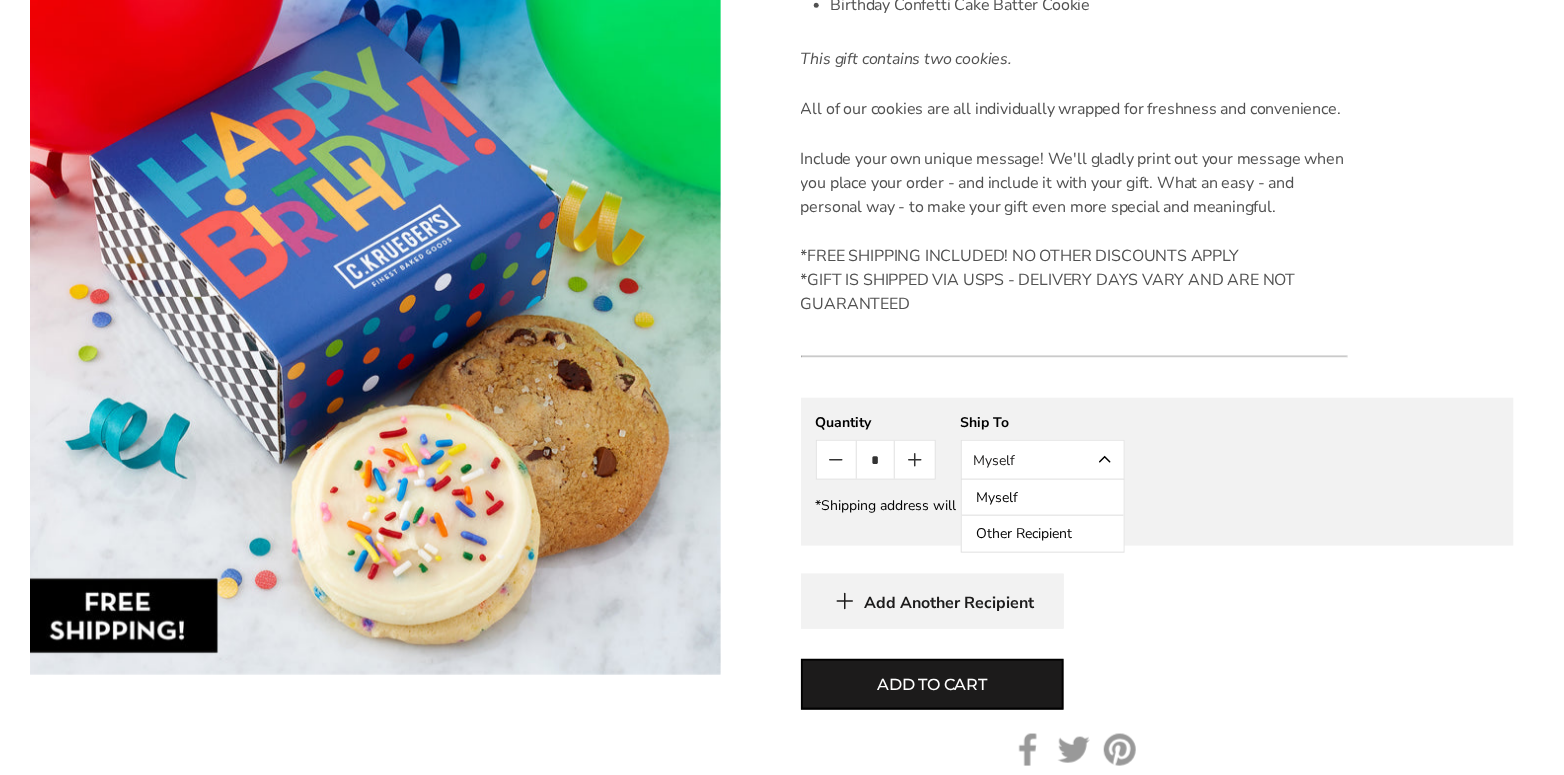 click on "Other Recipient" at bounding box center (1043, 534) 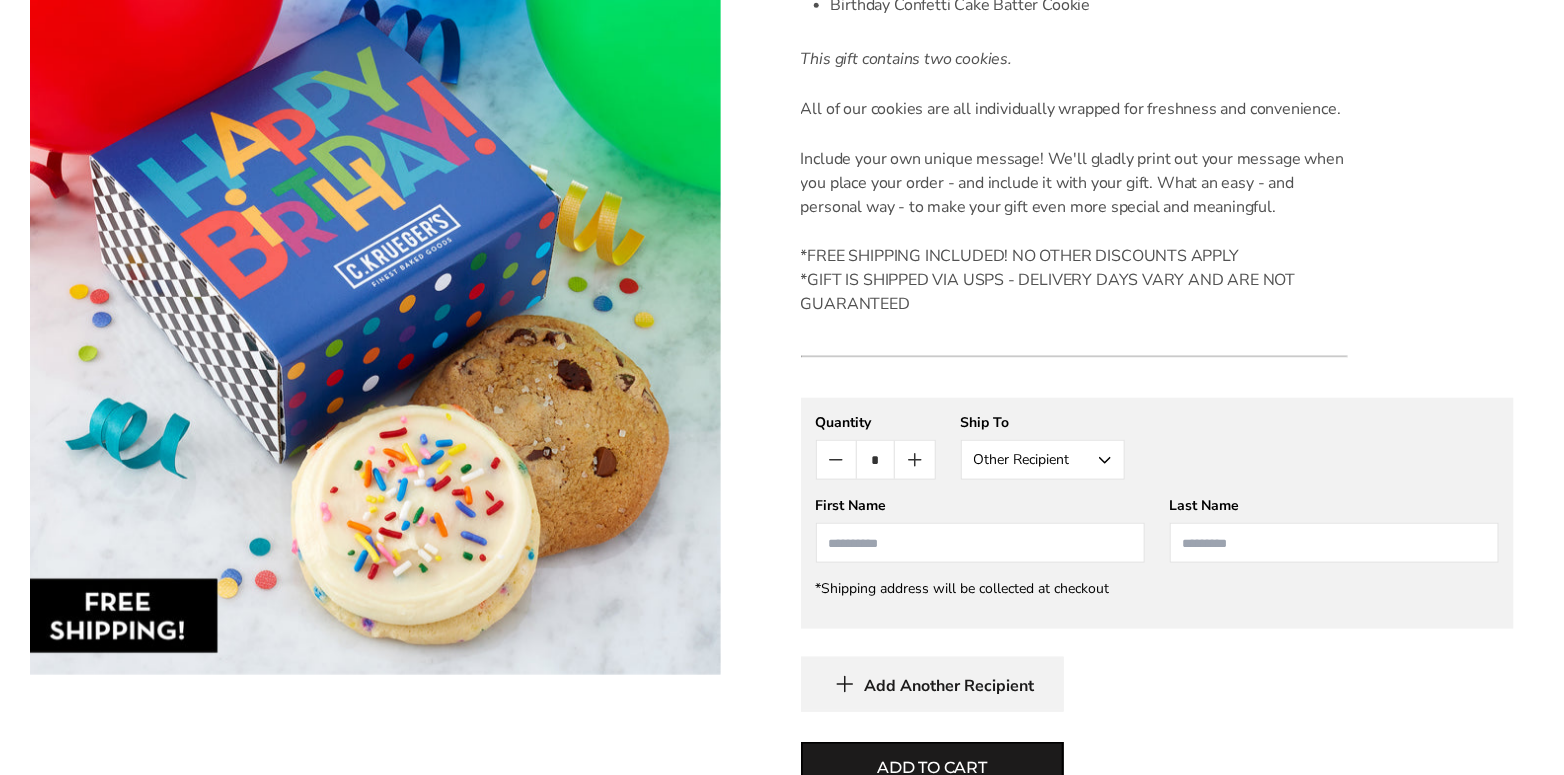 click at bounding box center (980, 543) 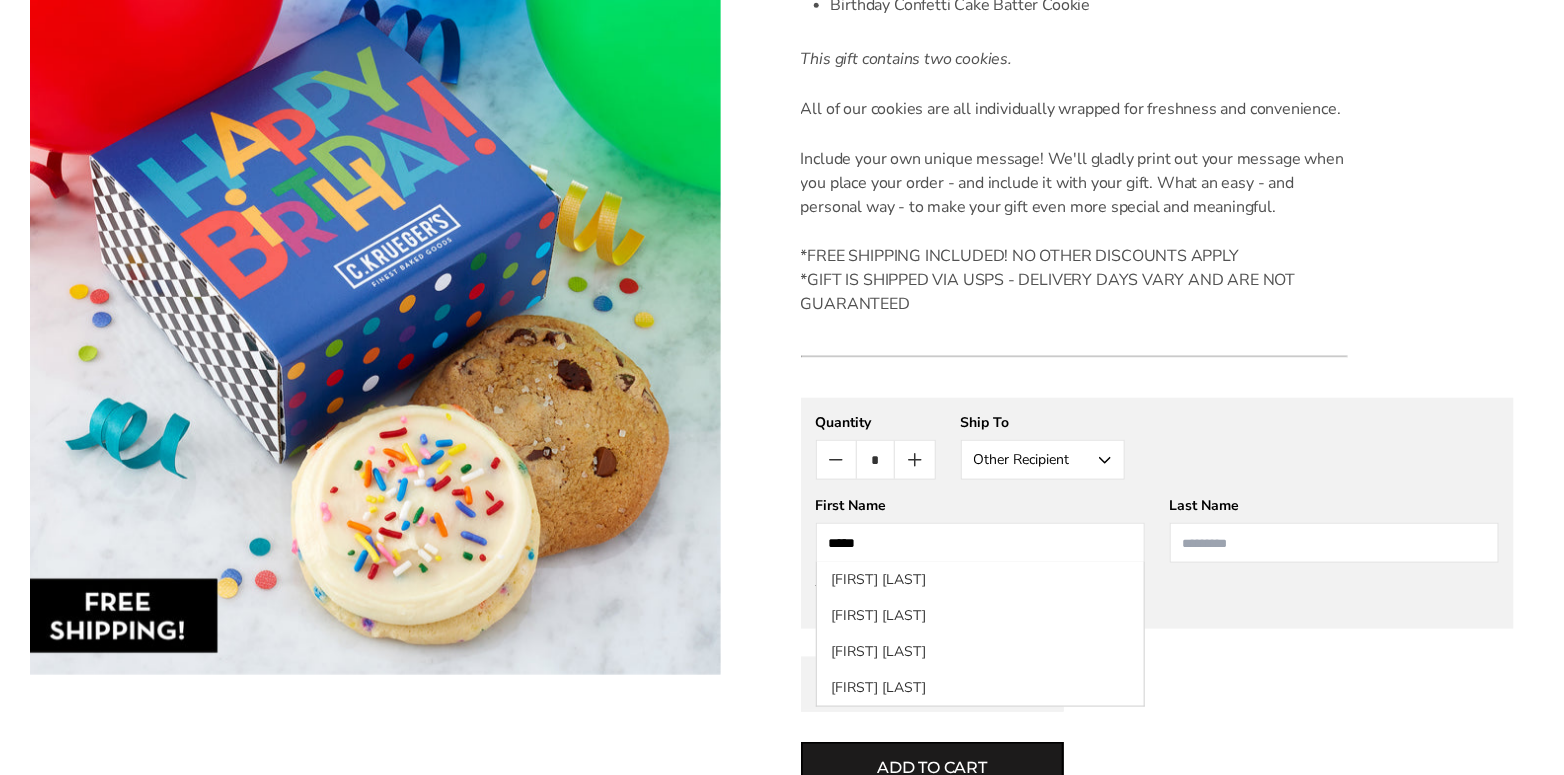 type on "*****" 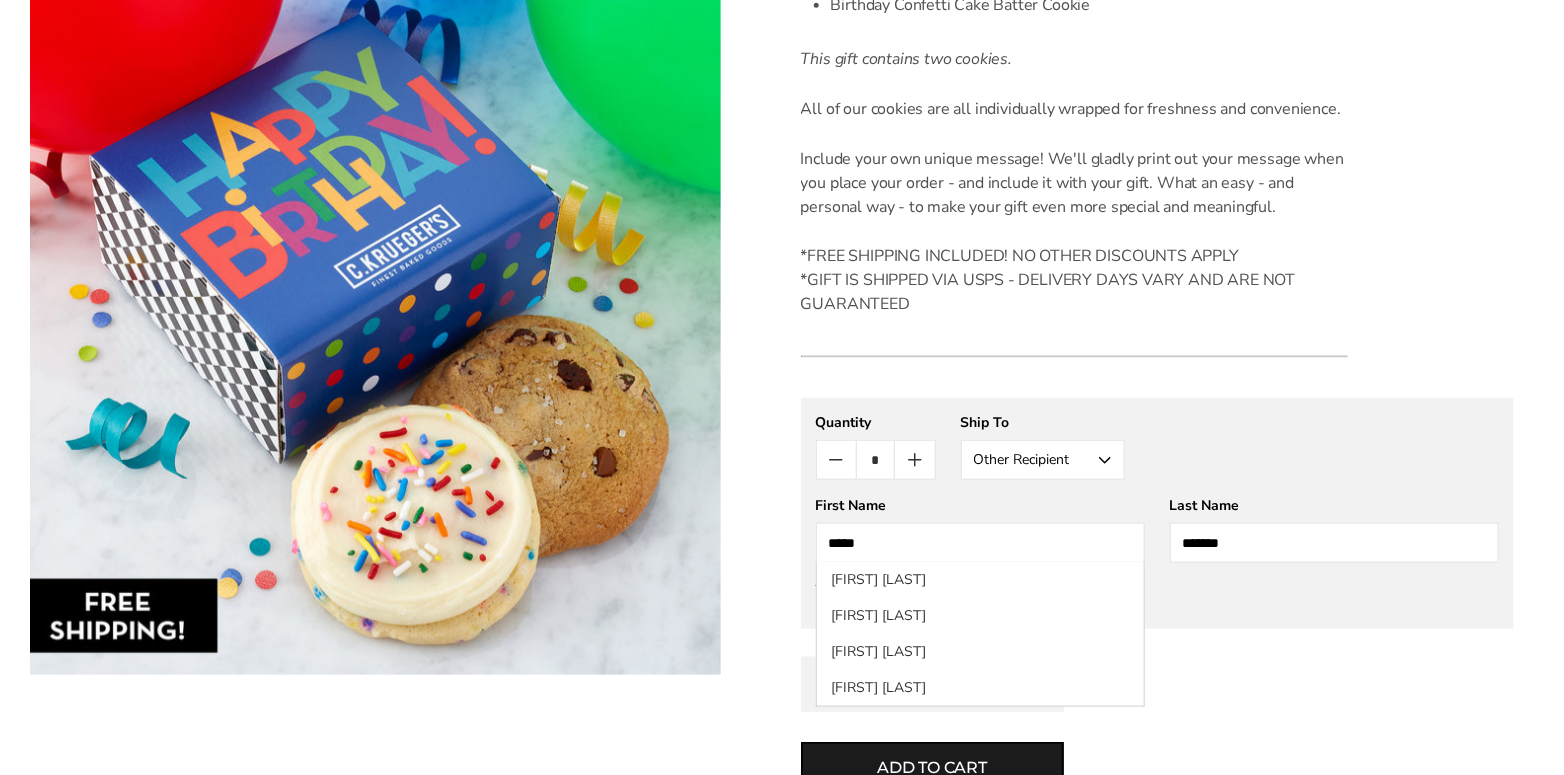 type on "*******" 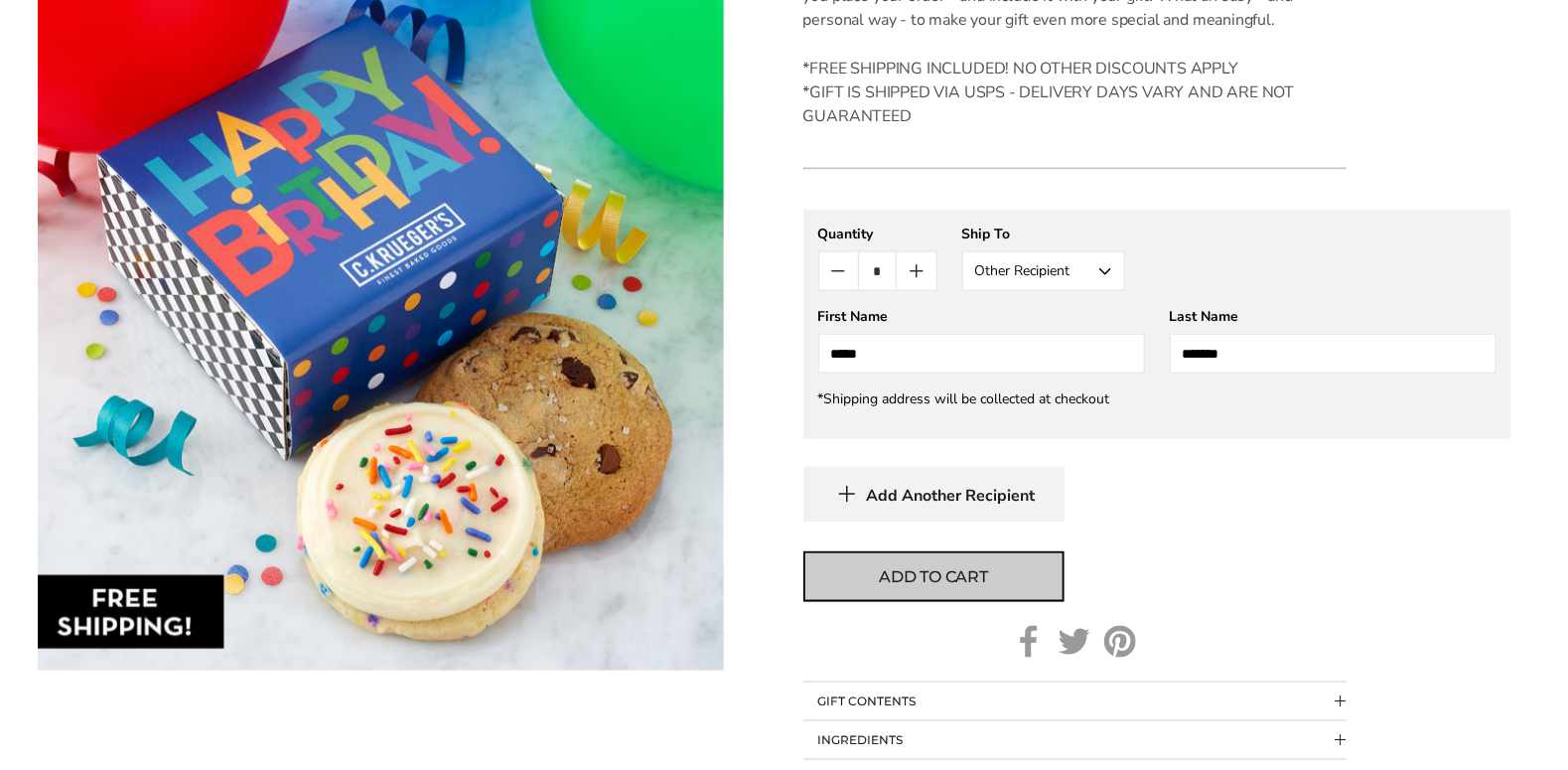 scroll, scrollTop: 894, scrollLeft: 0, axis: vertical 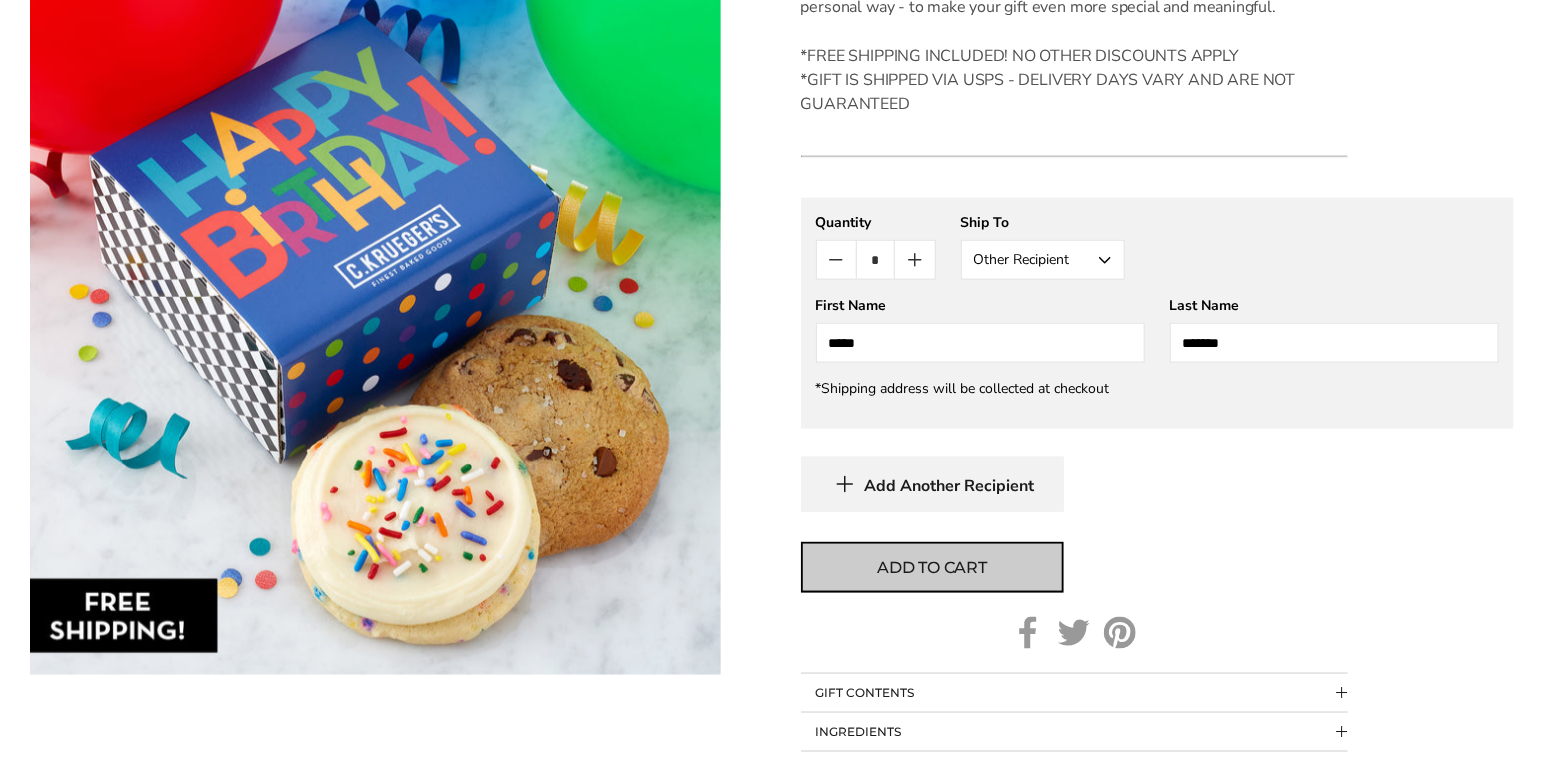 click on "Add to cart" at bounding box center [932, 568] 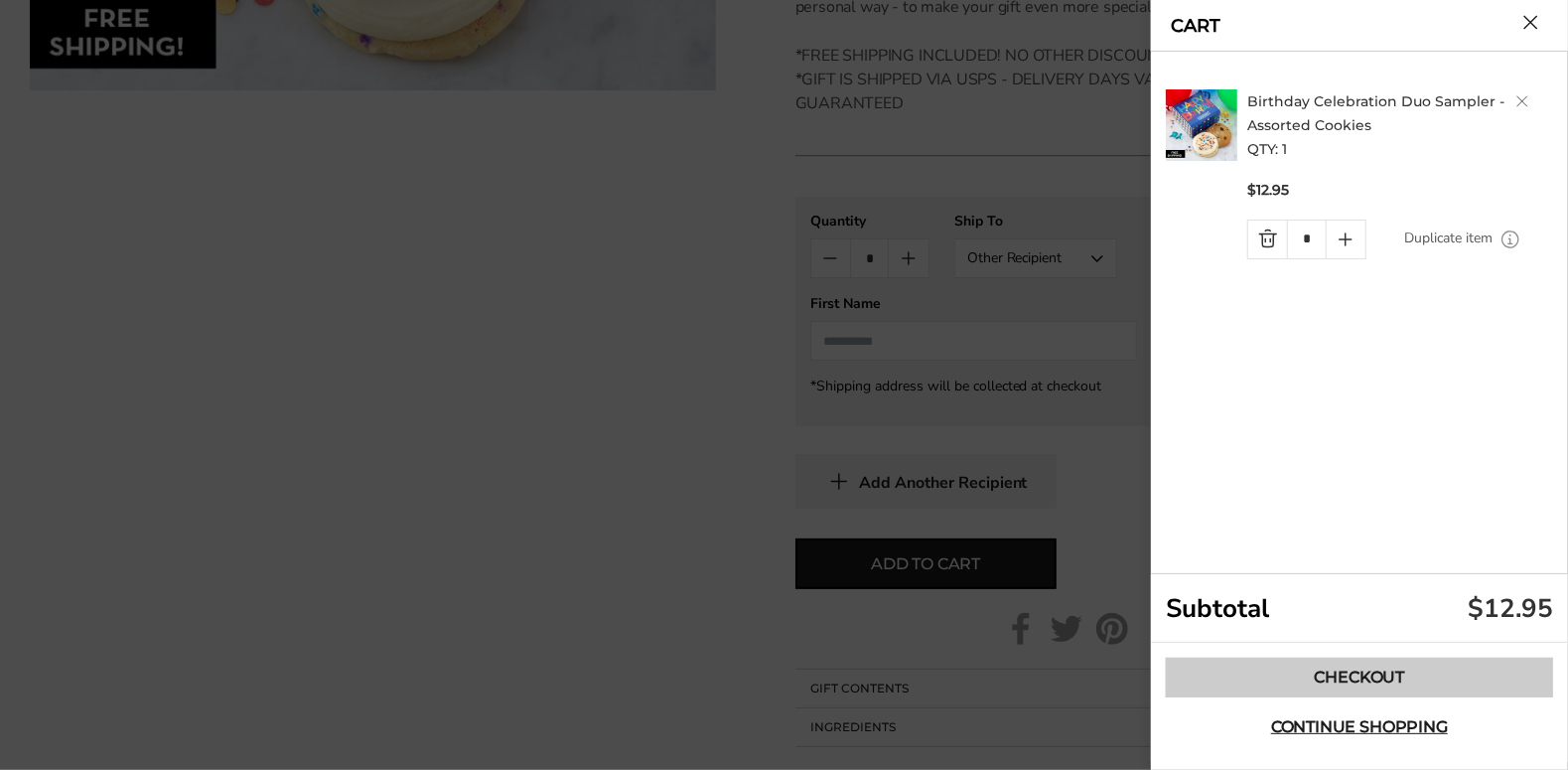 click on "Checkout" at bounding box center (1359, 678) 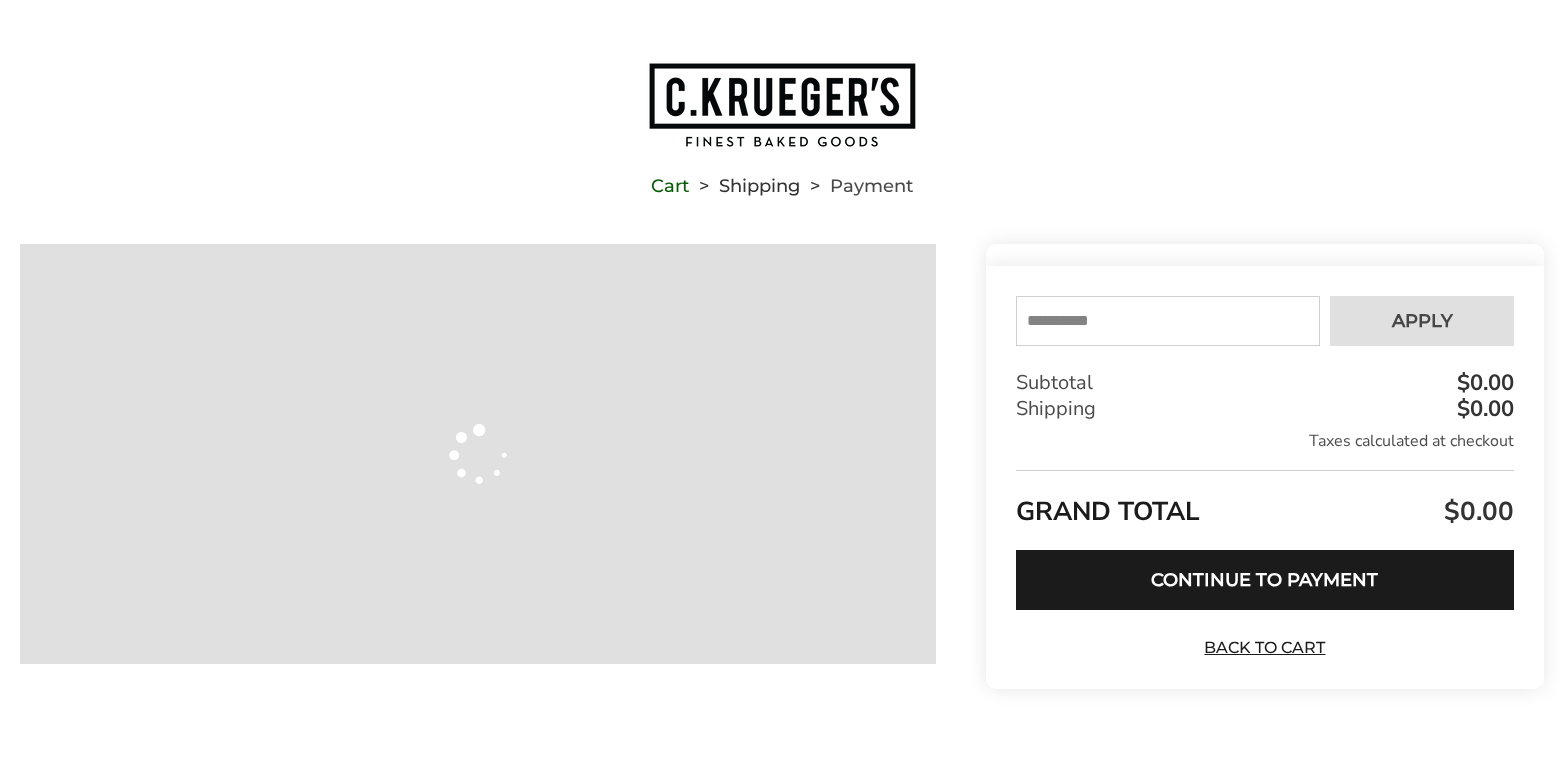 scroll, scrollTop: 0, scrollLeft: 0, axis: both 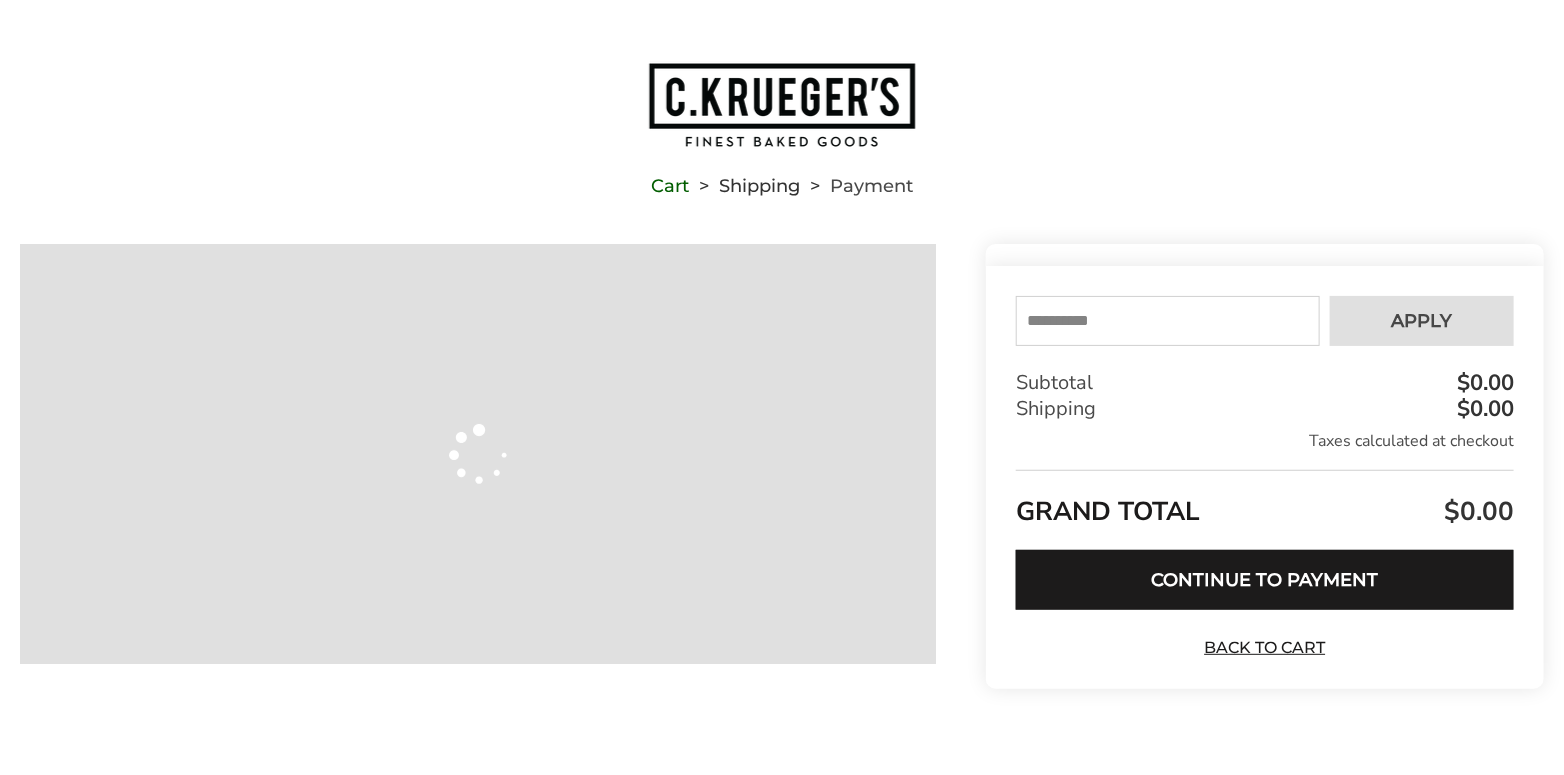 type on "**********" 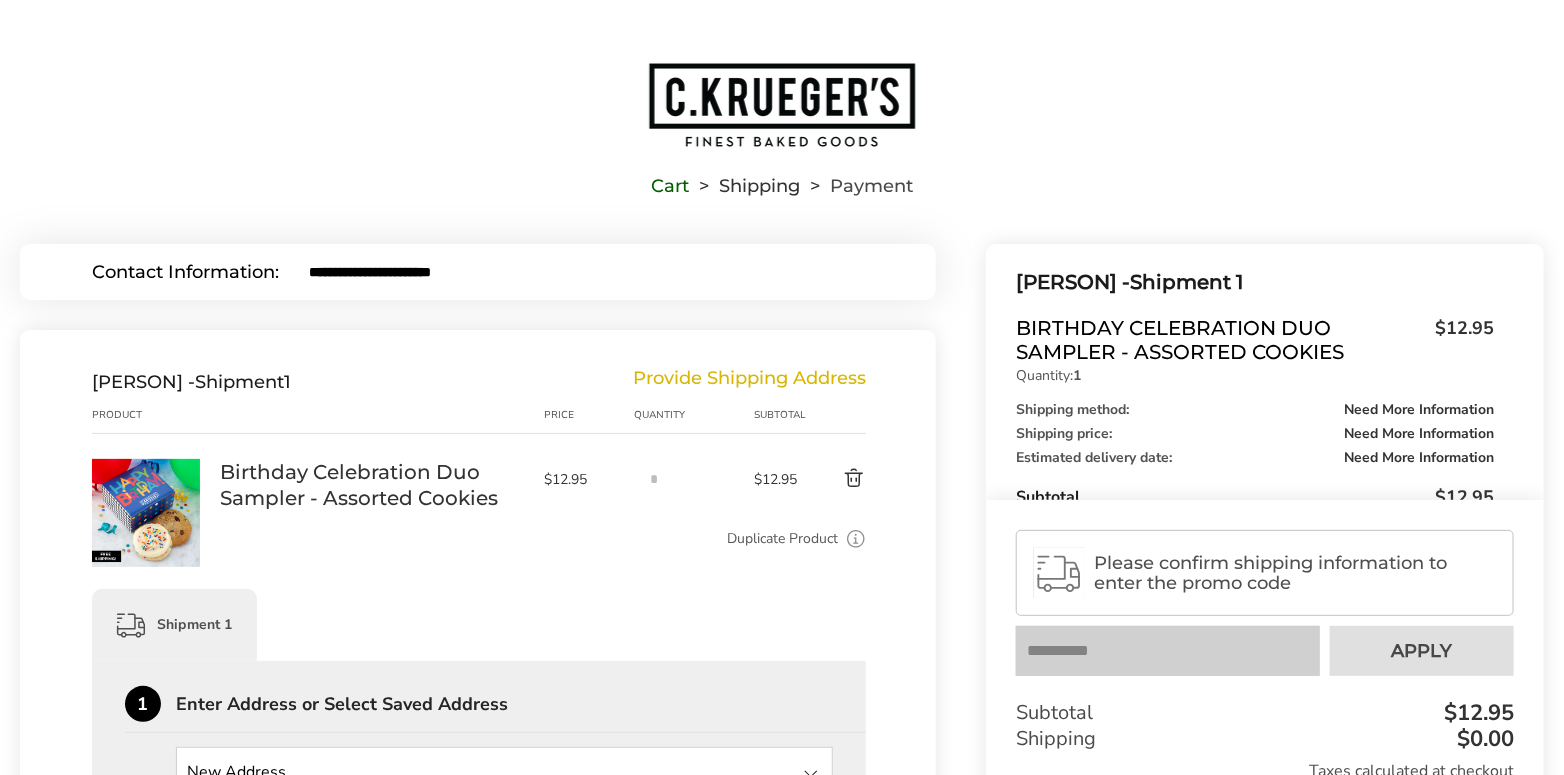 scroll, scrollTop: 0, scrollLeft: 0, axis: both 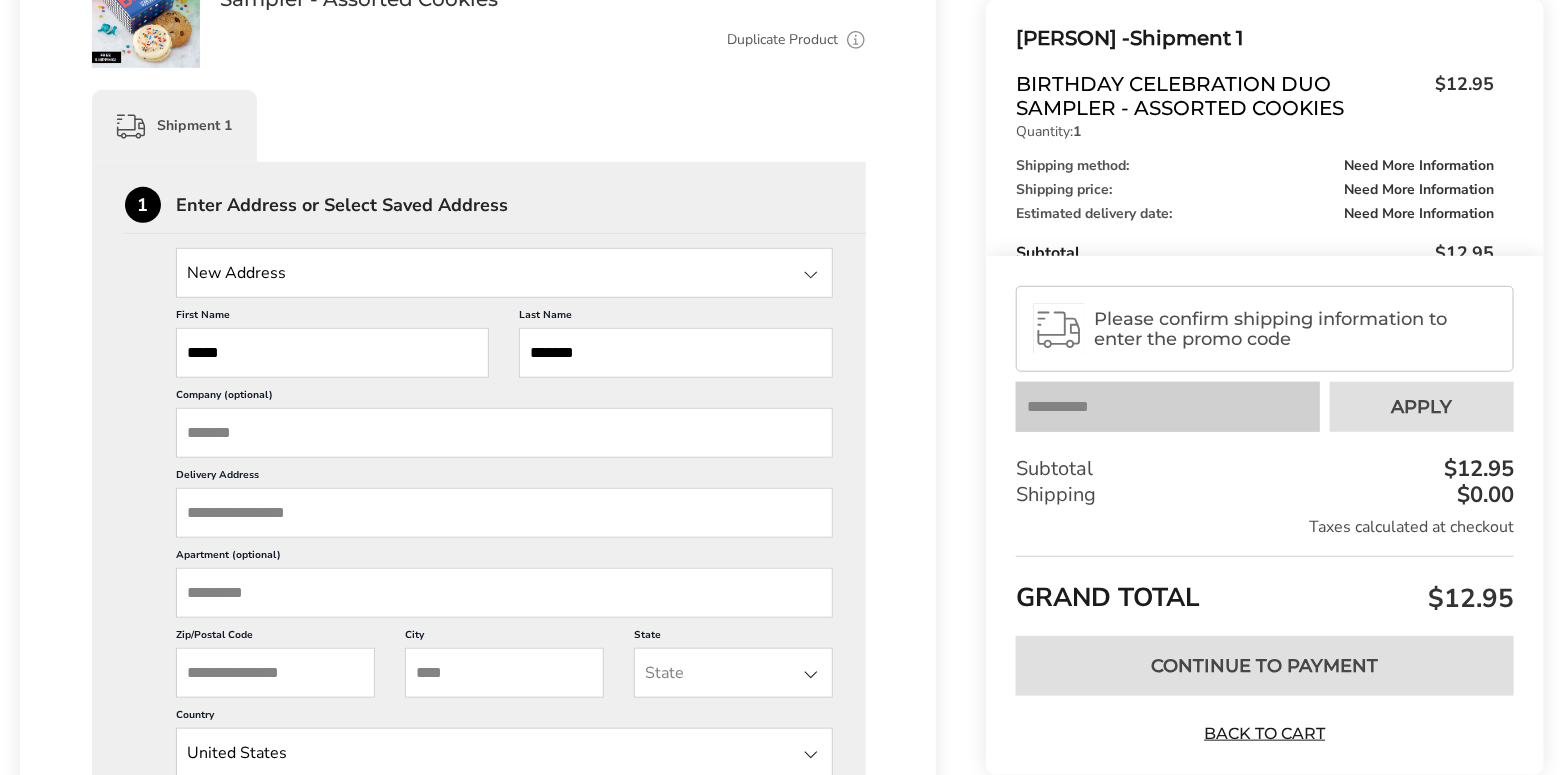 click on "Company (optional)" at bounding box center [504, 433] 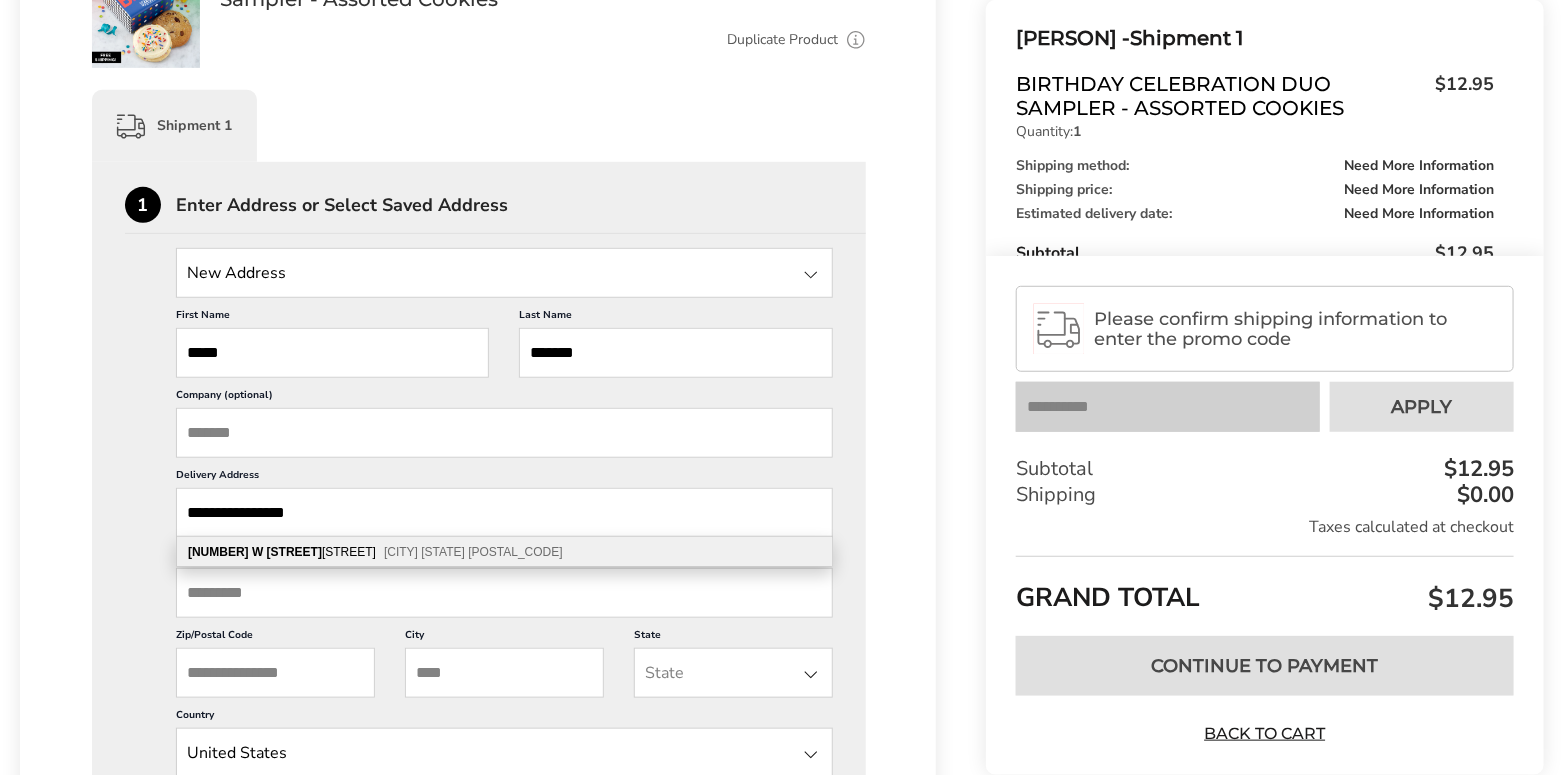 click on "[NUMBER] [STREET] [CITY] [STATE] [POSTAL_CODE]" at bounding box center (504, 552) 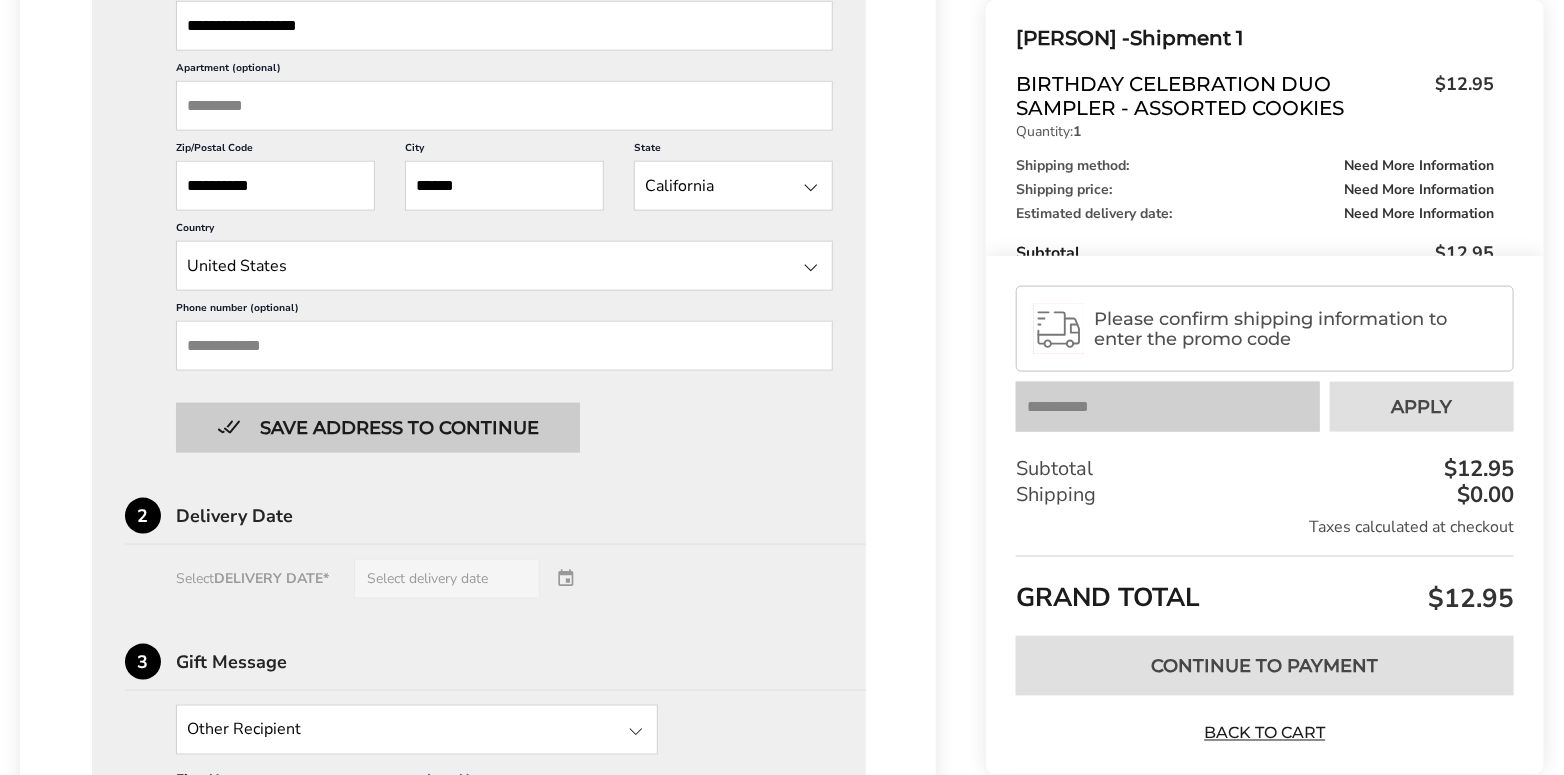 scroll, scrollTop: 999, scrollLeft: 0, axis: vertical 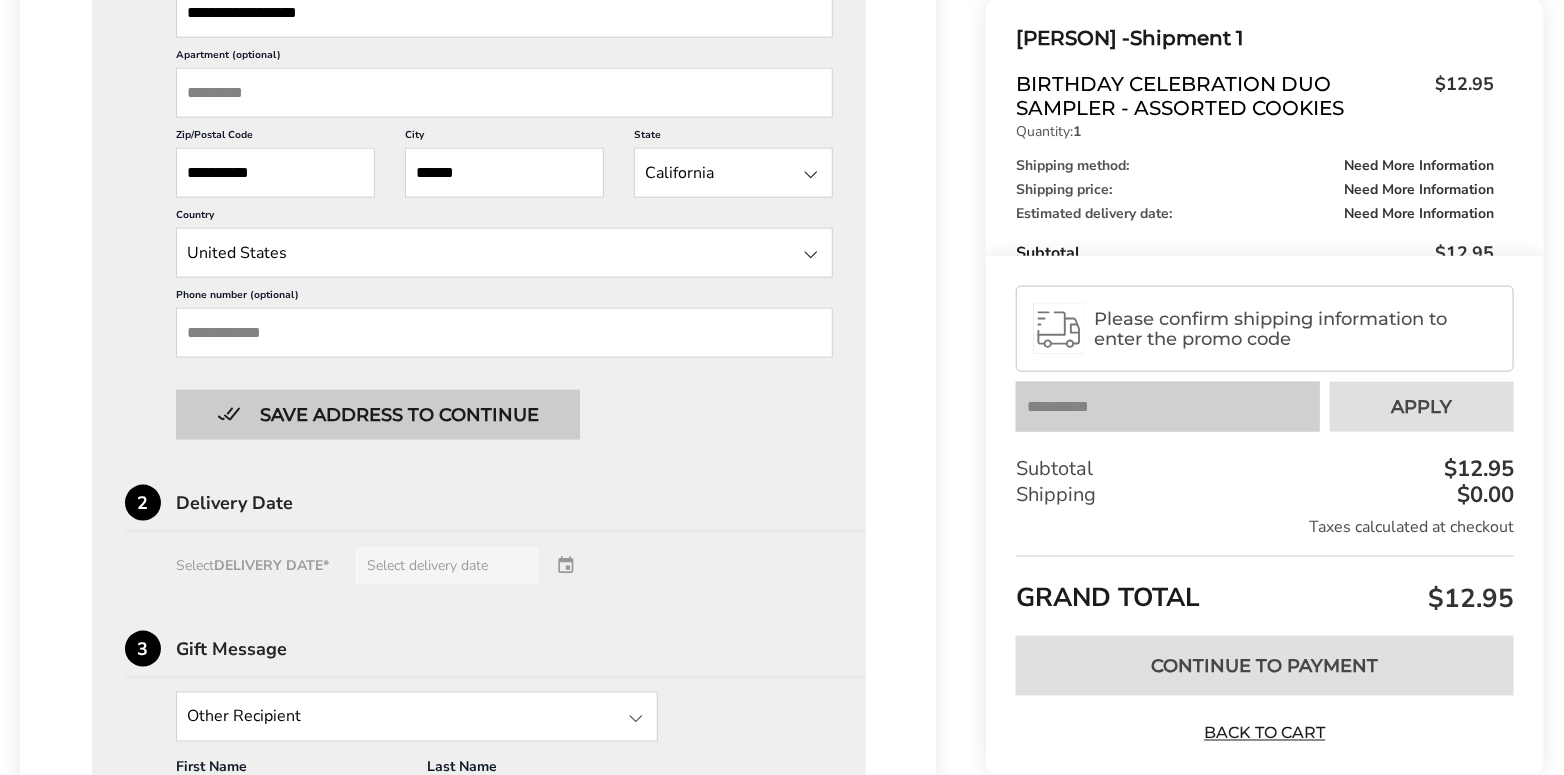 click on "Save address to continue" at bounding box center [378, 415] 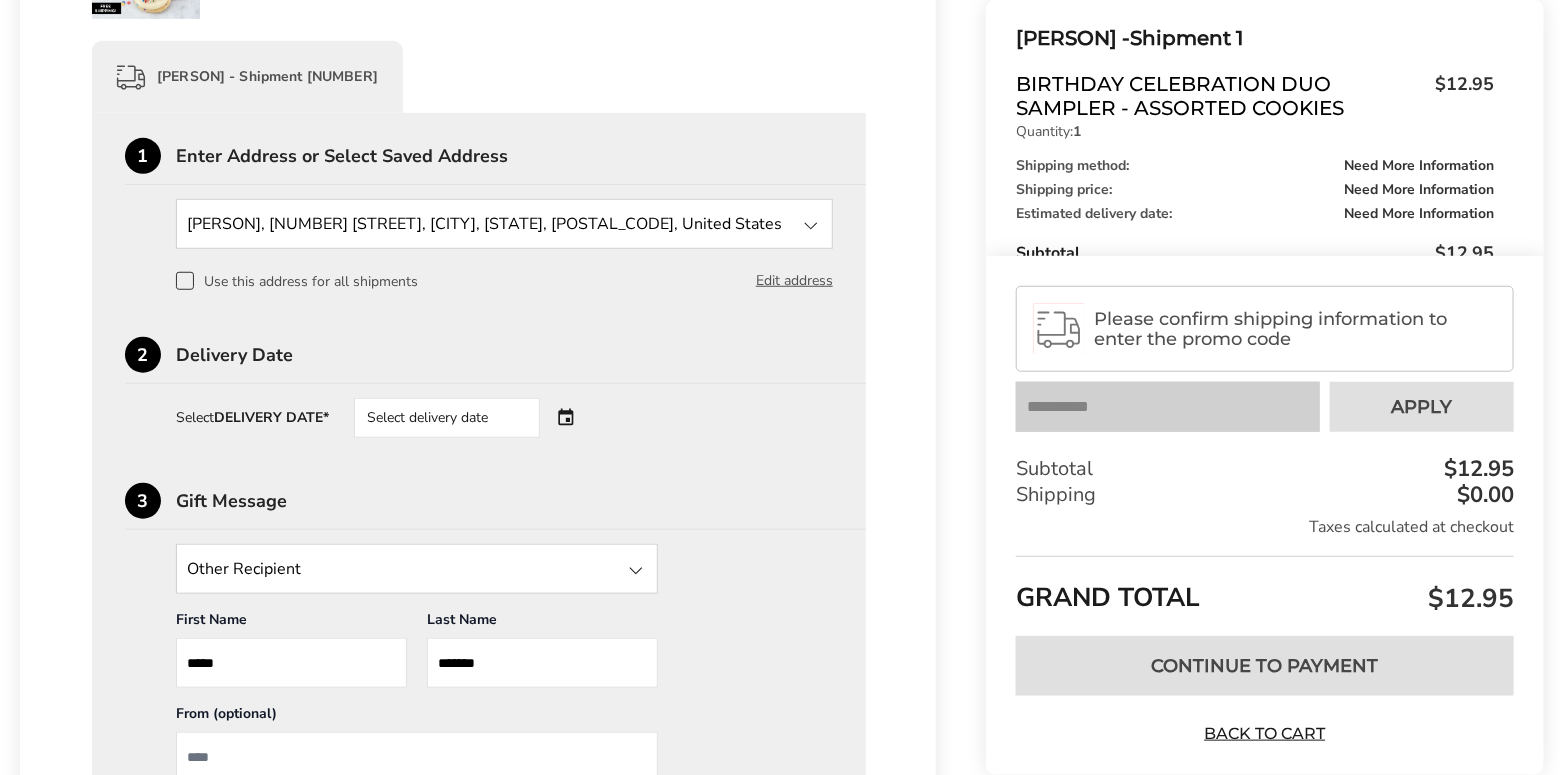scroll, scrollTop: 504, scrollLeft: 0, axis: vertical 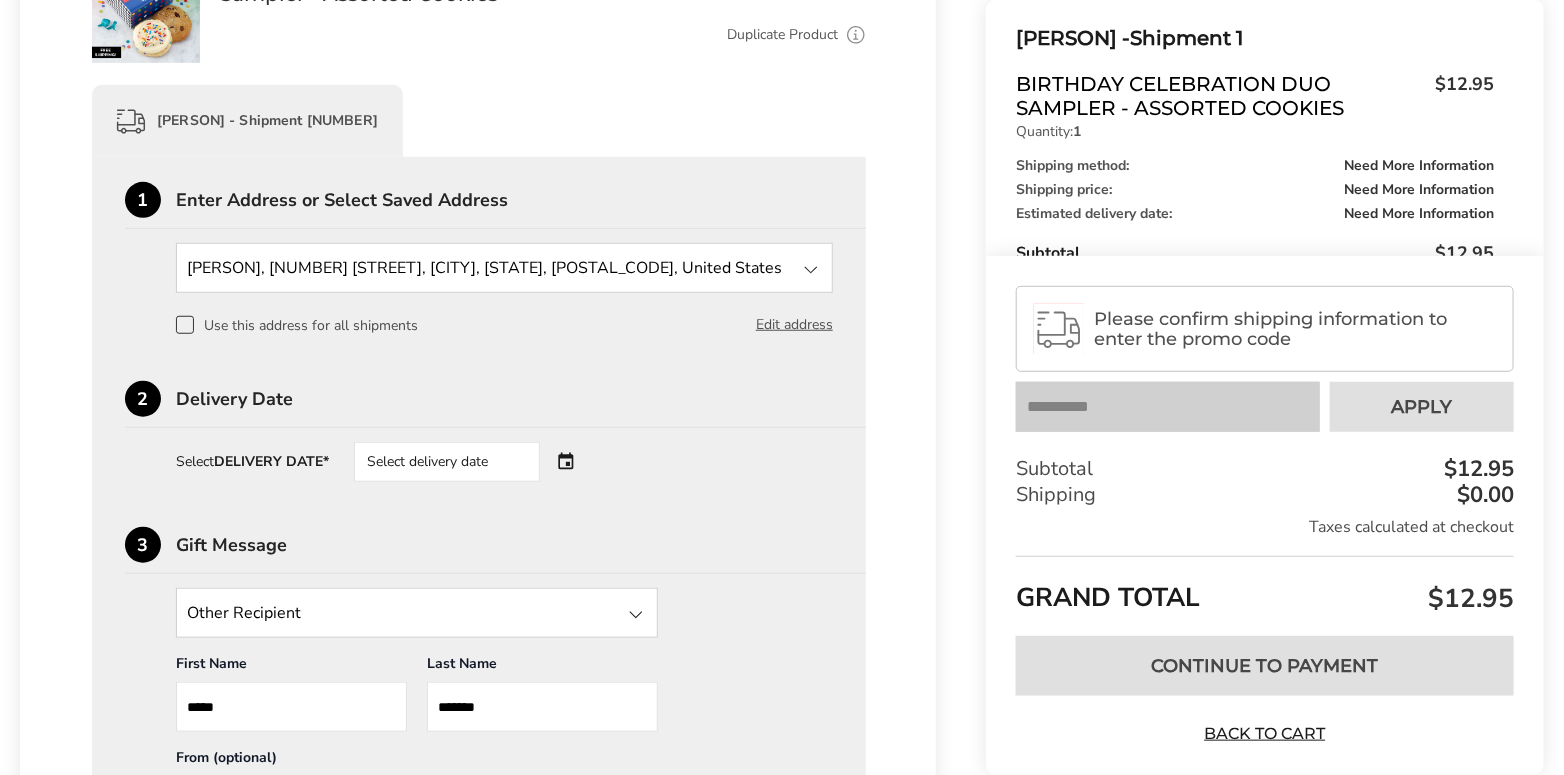 click on "Select delivery date" at bounding box center [475, 462] 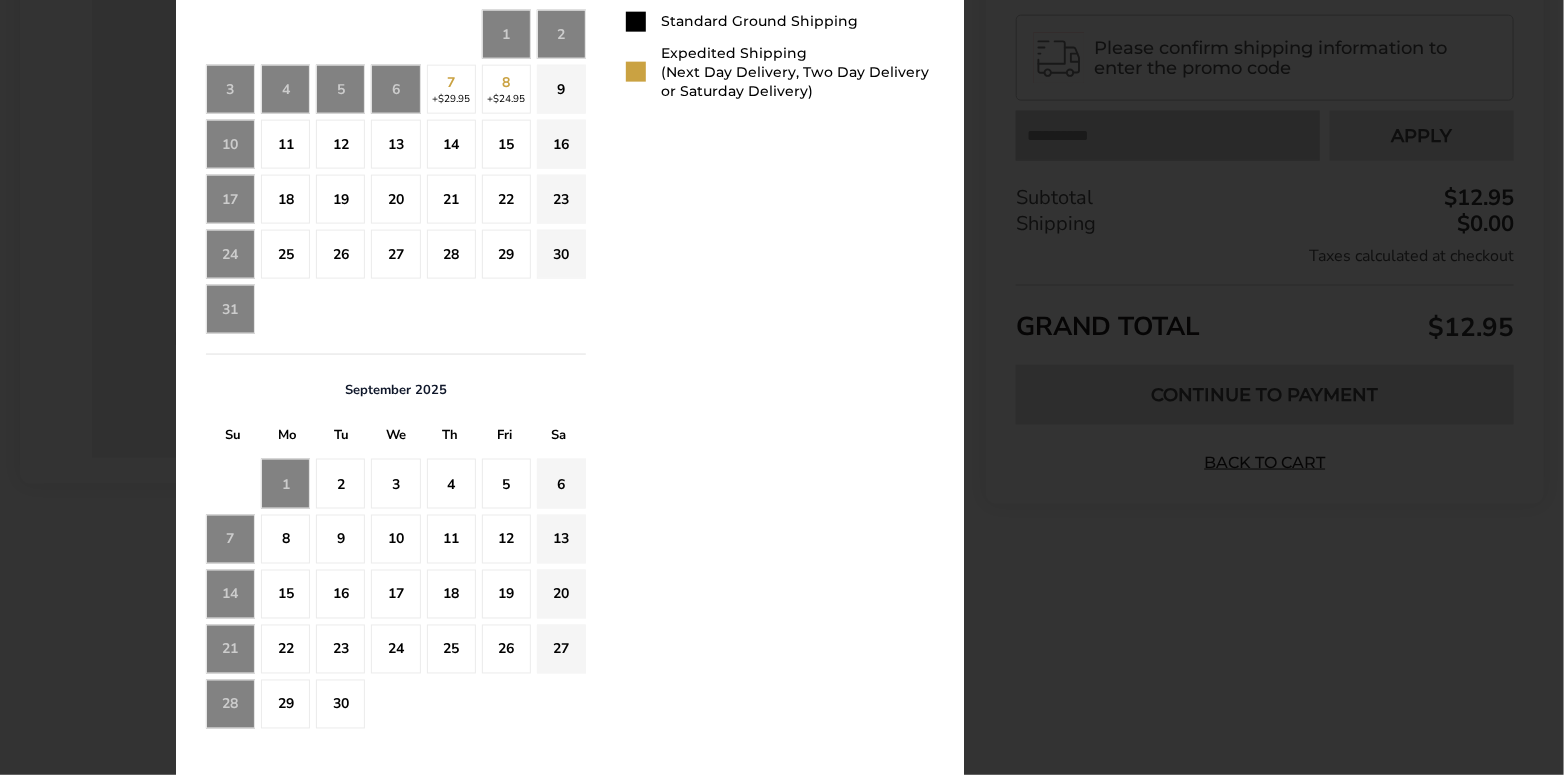 scroll, scrollTop: 1163, scrollLeft: 0, axis: vertical 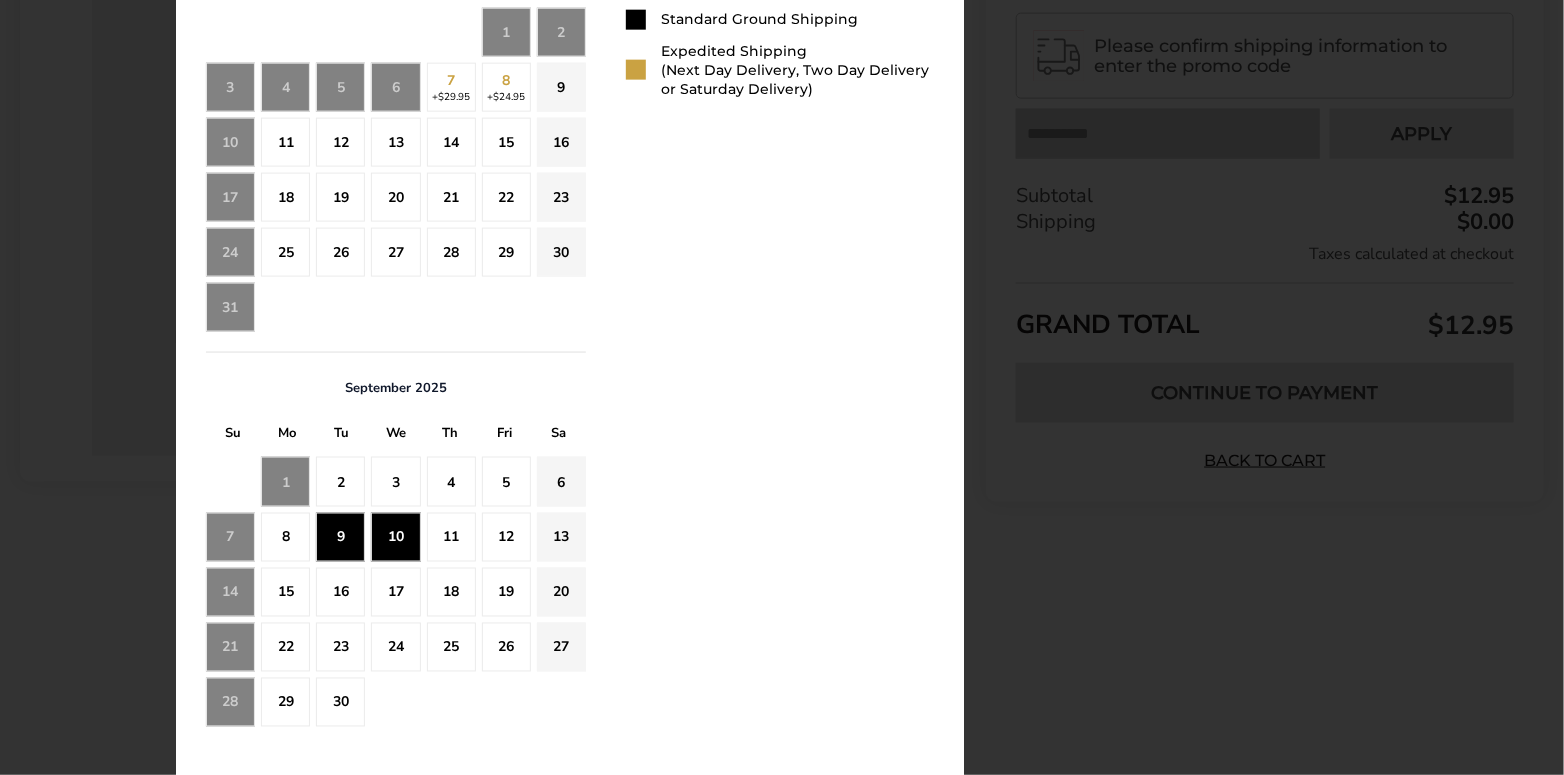 click on "10" 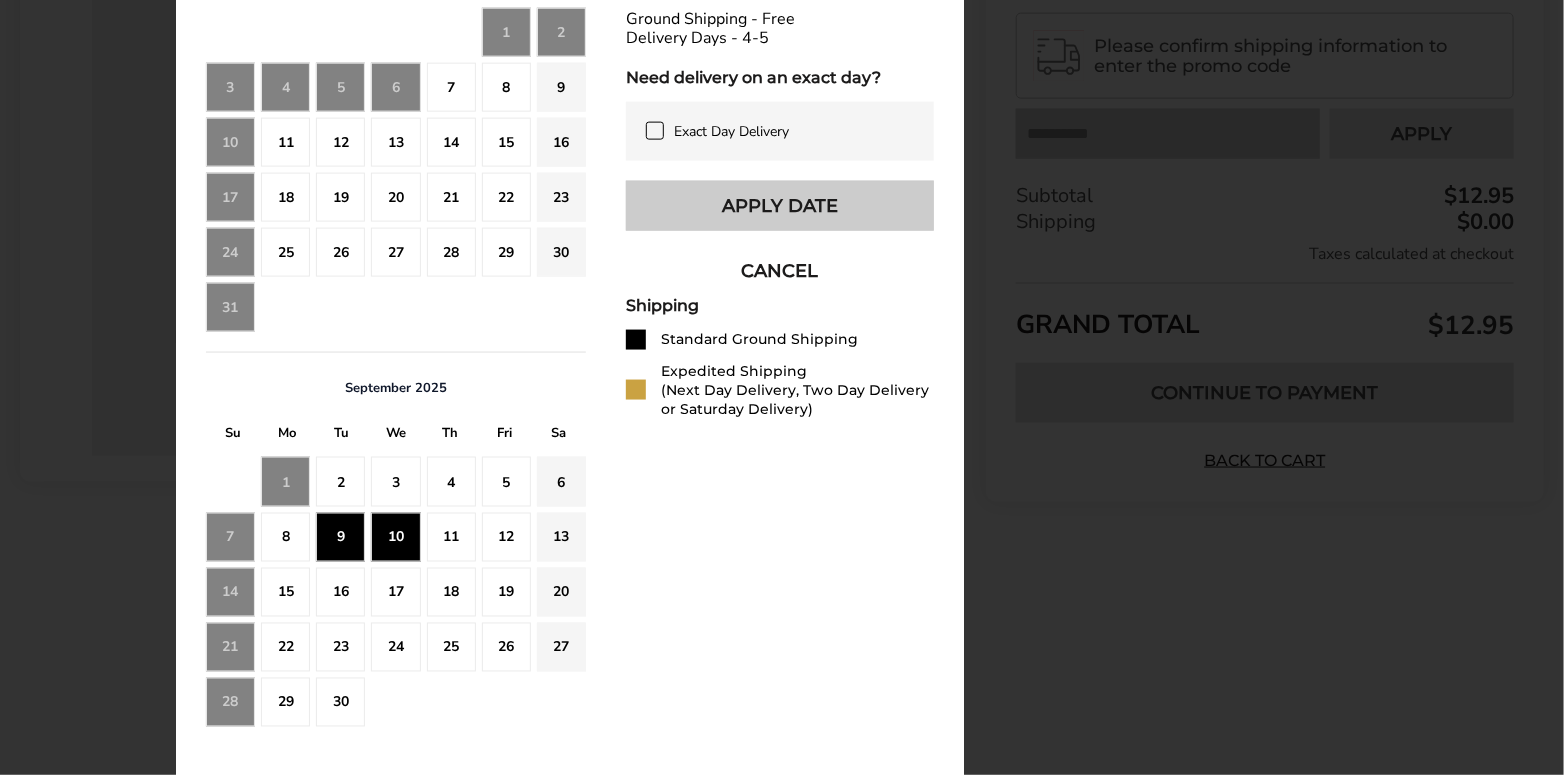 click on "Apply Date" at bounding box center [780, 206] 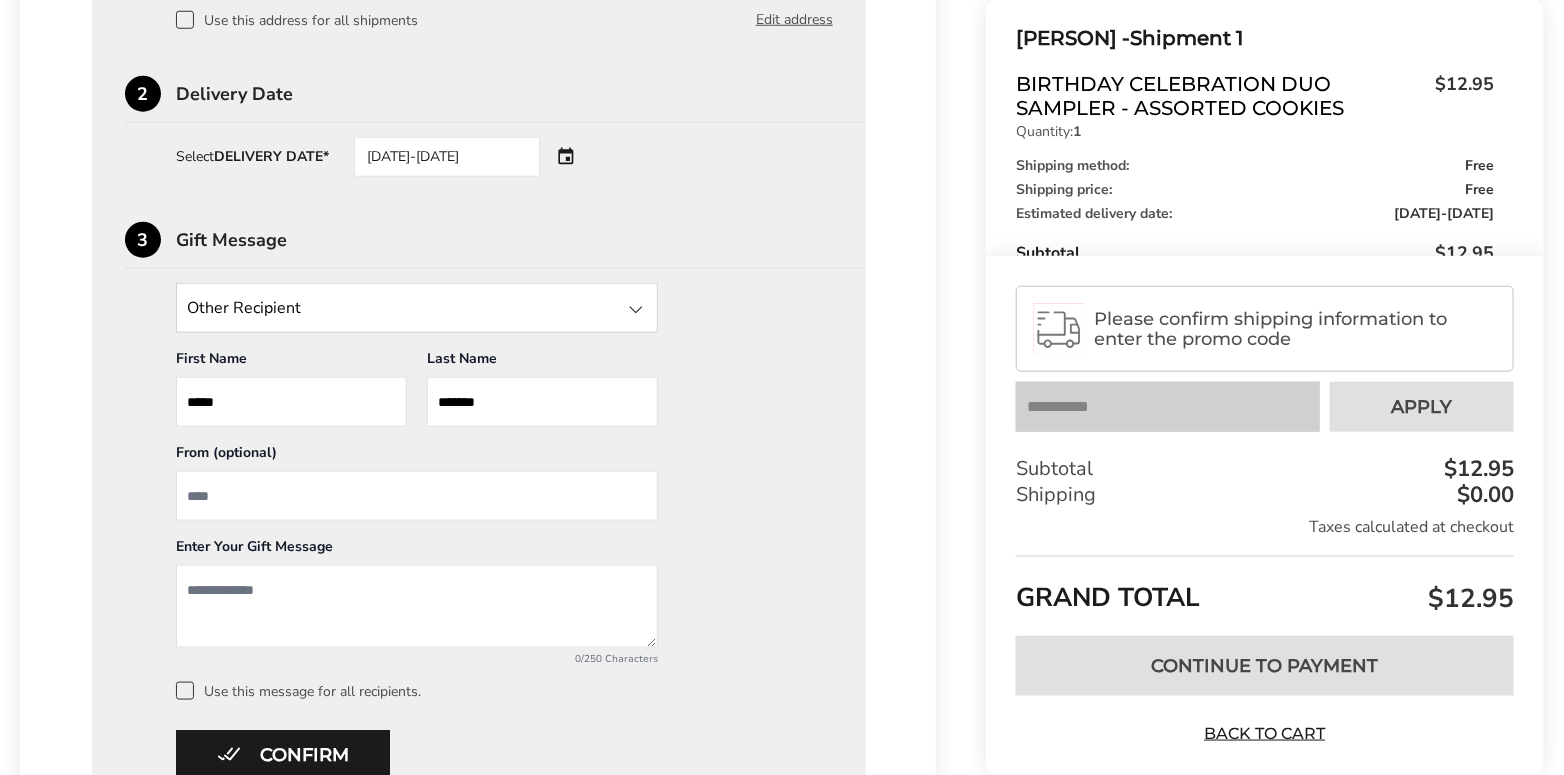 scroll, scrollTop: 797, scrollLeft: 0, axis: vertical 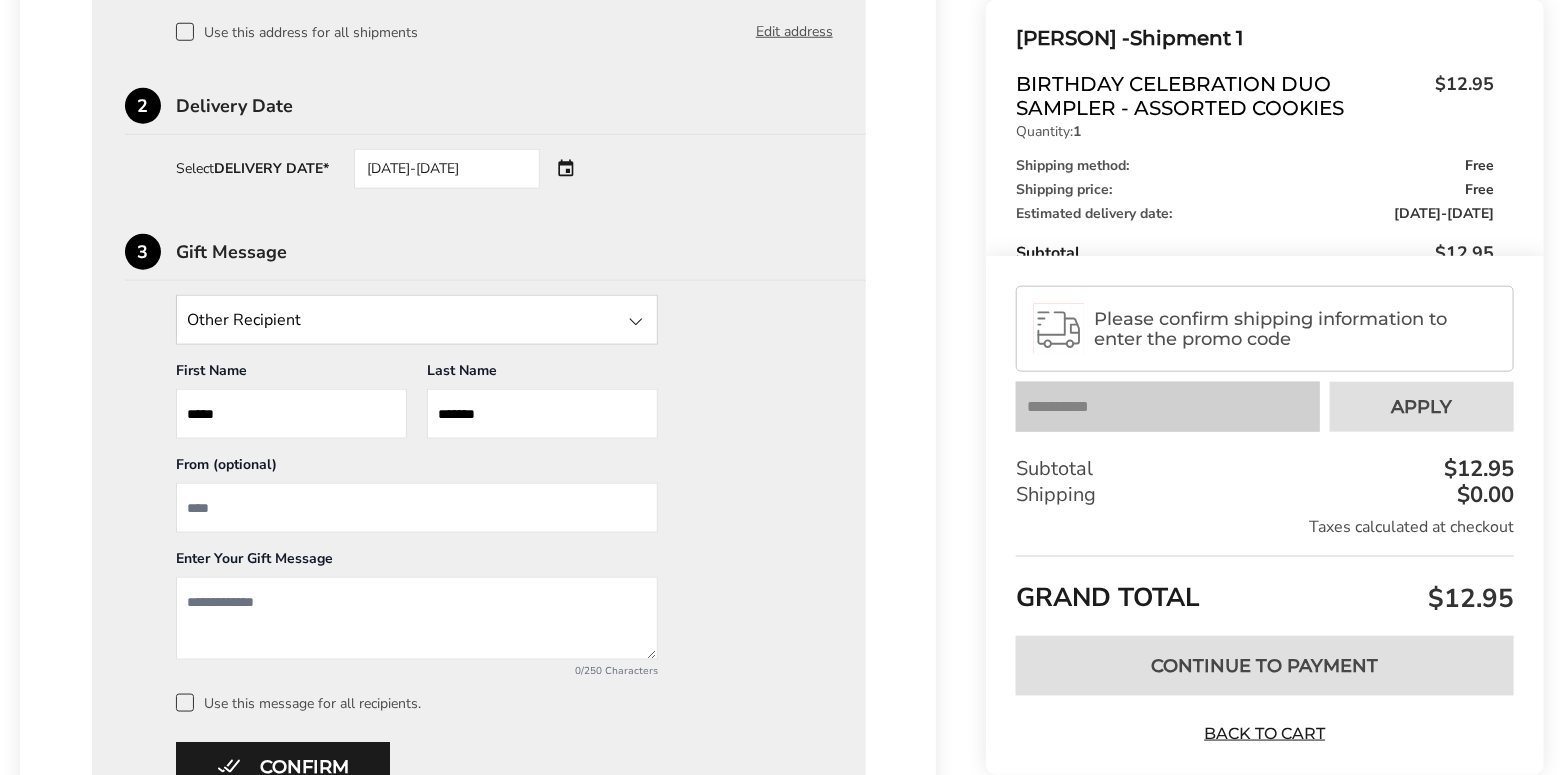 click at bounding box center (417, 508) 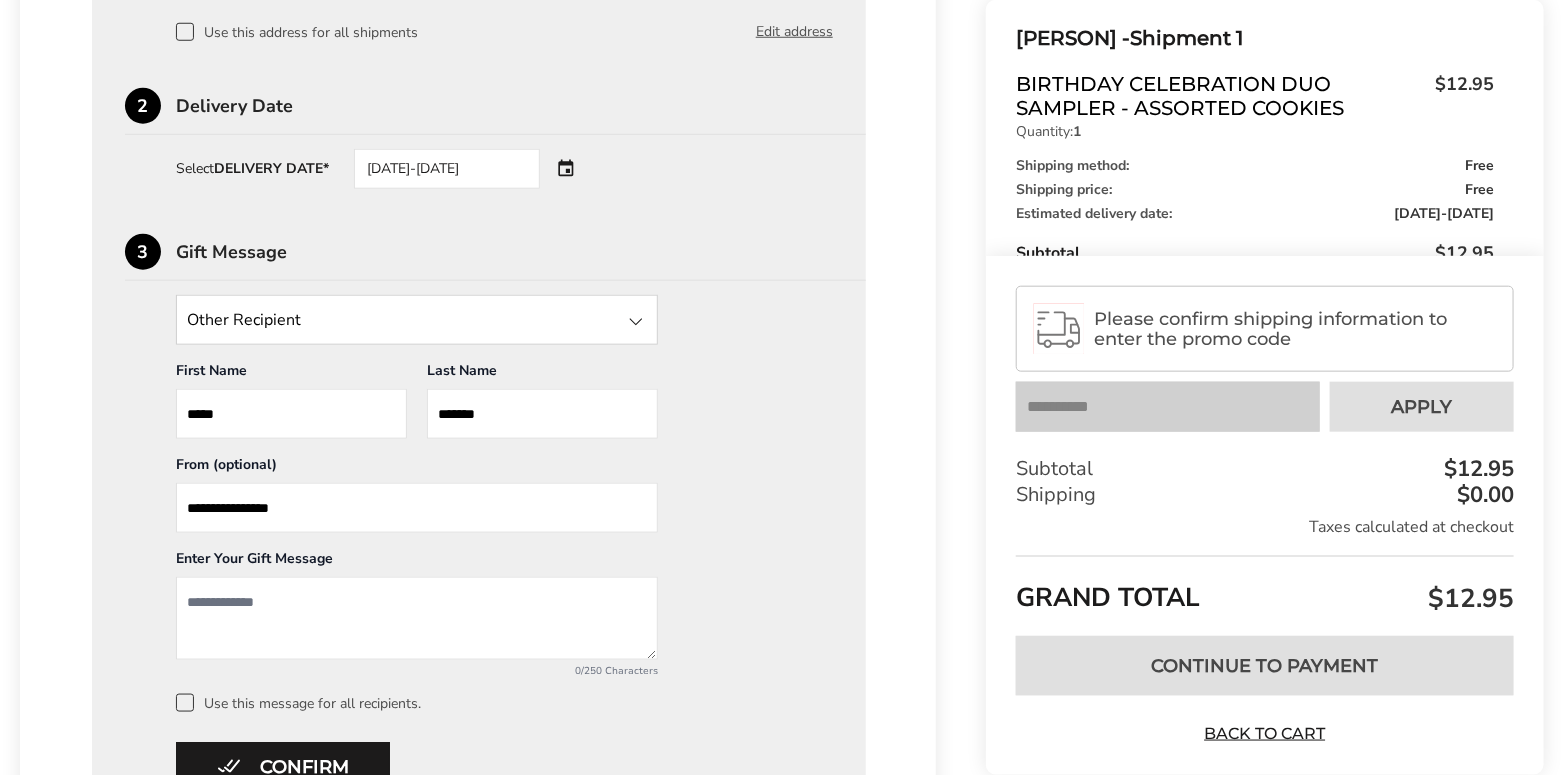 type on "**********" 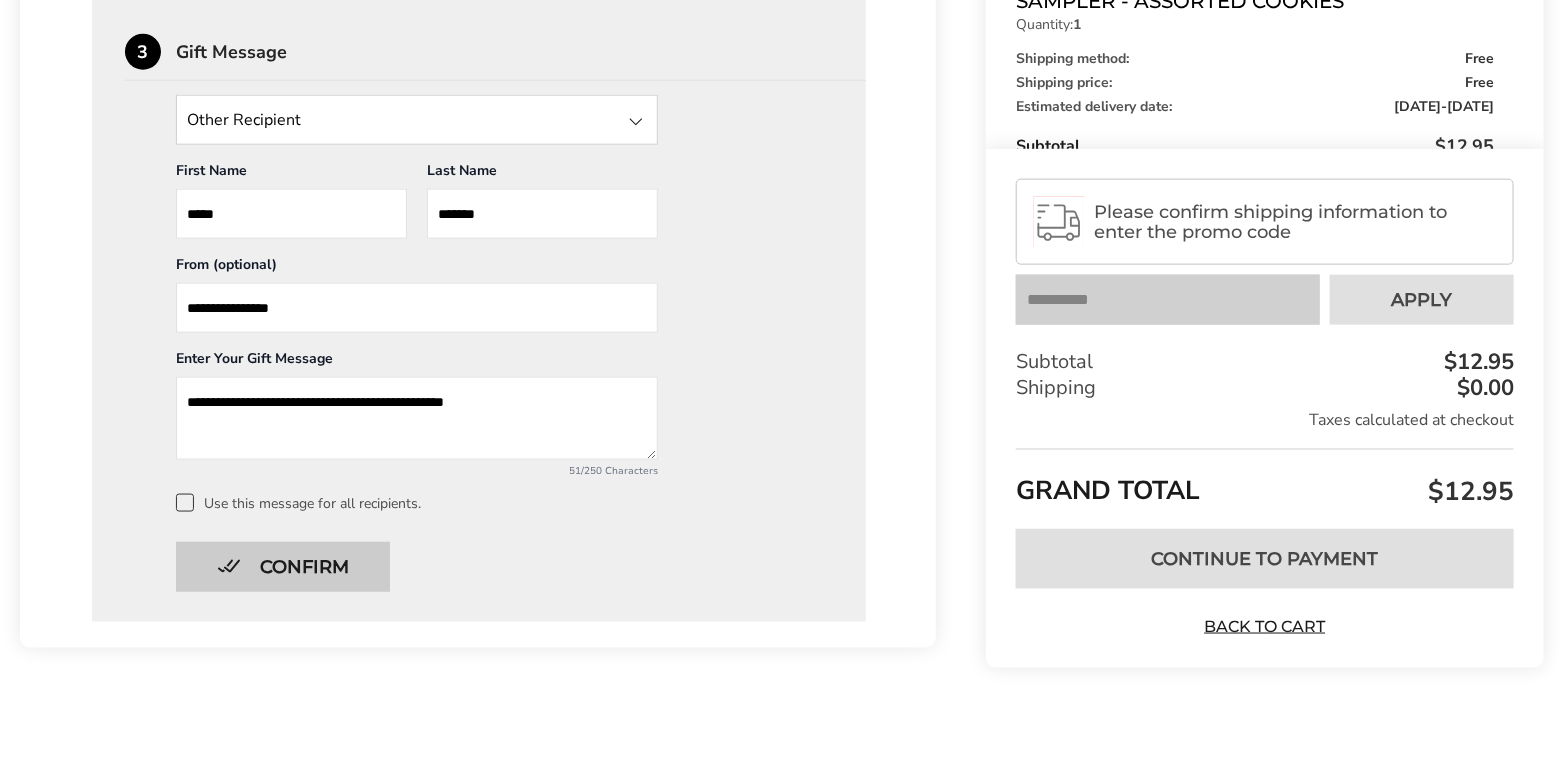 type on "**********" 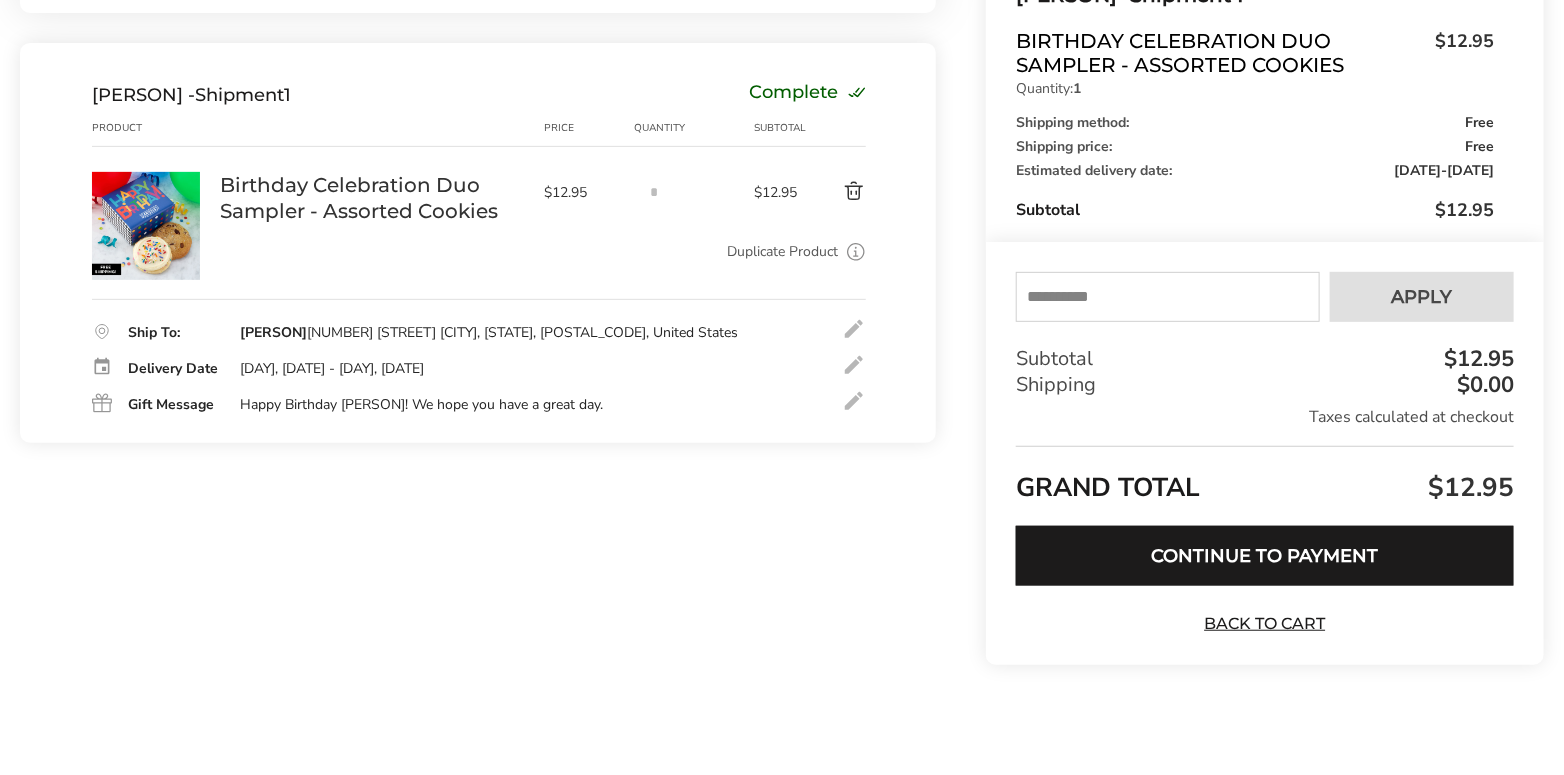 scroll, scrollTop: 285, scrollLeft: 0, axis: vertical 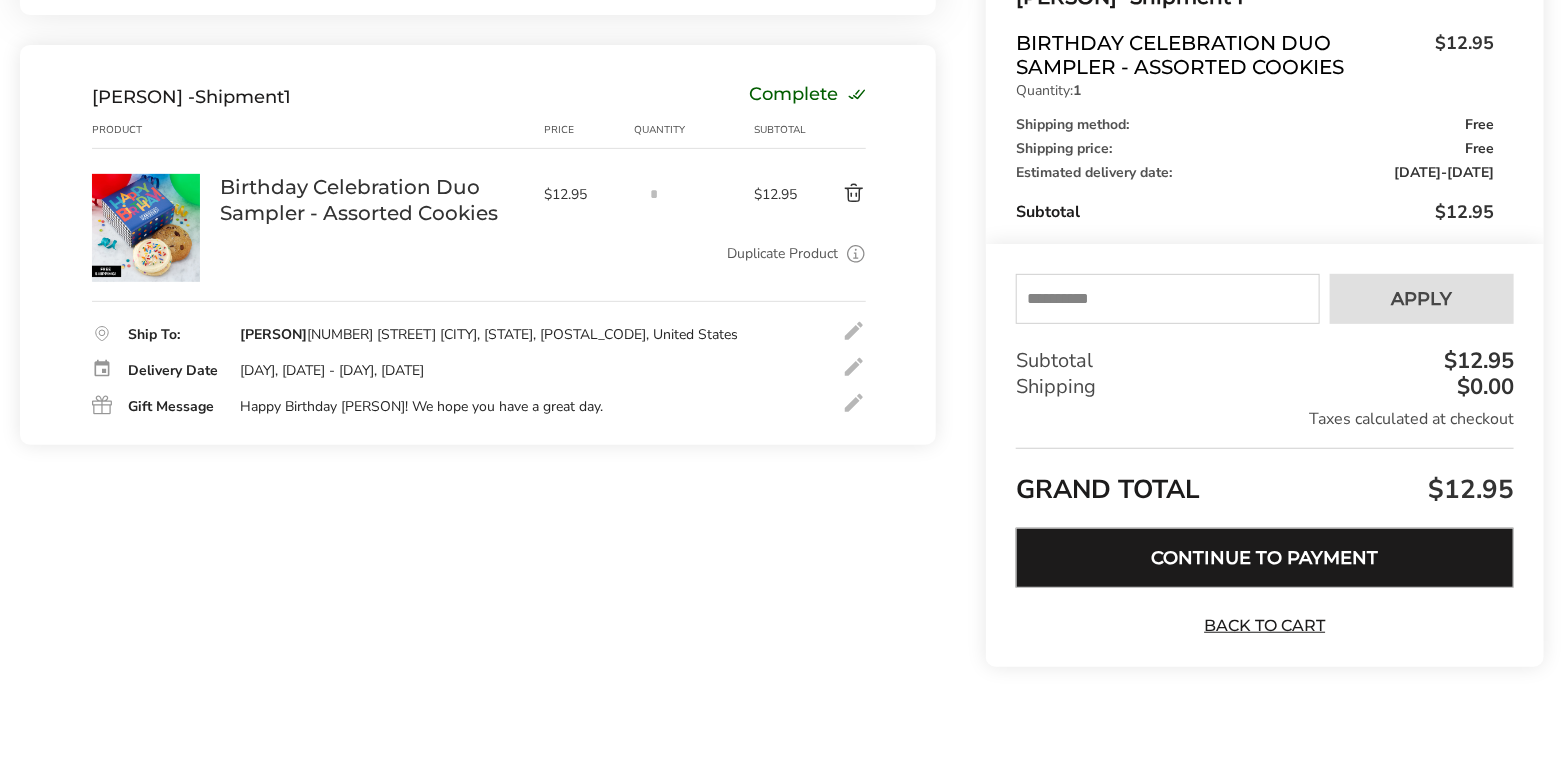 click on "Continue to Payment" at bounding box center [1265, 558] 